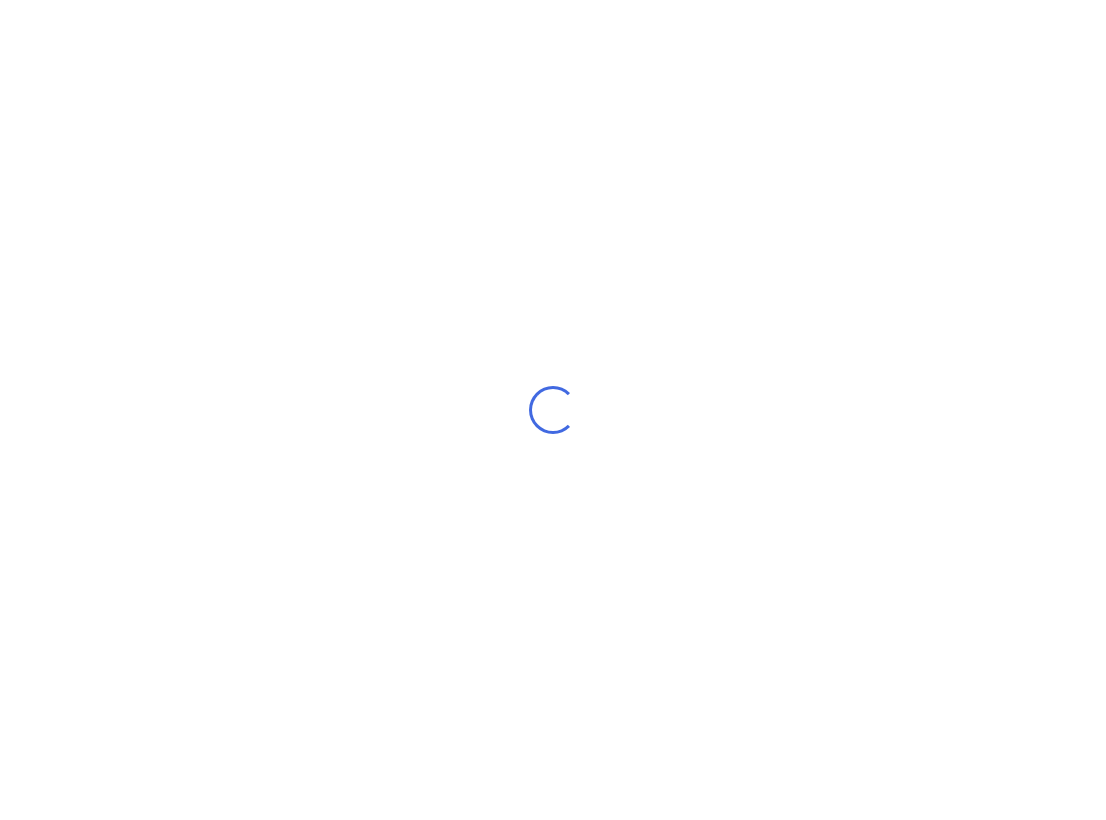 scroll, scrollTop: 0, scrollLeft: 0, axis: both 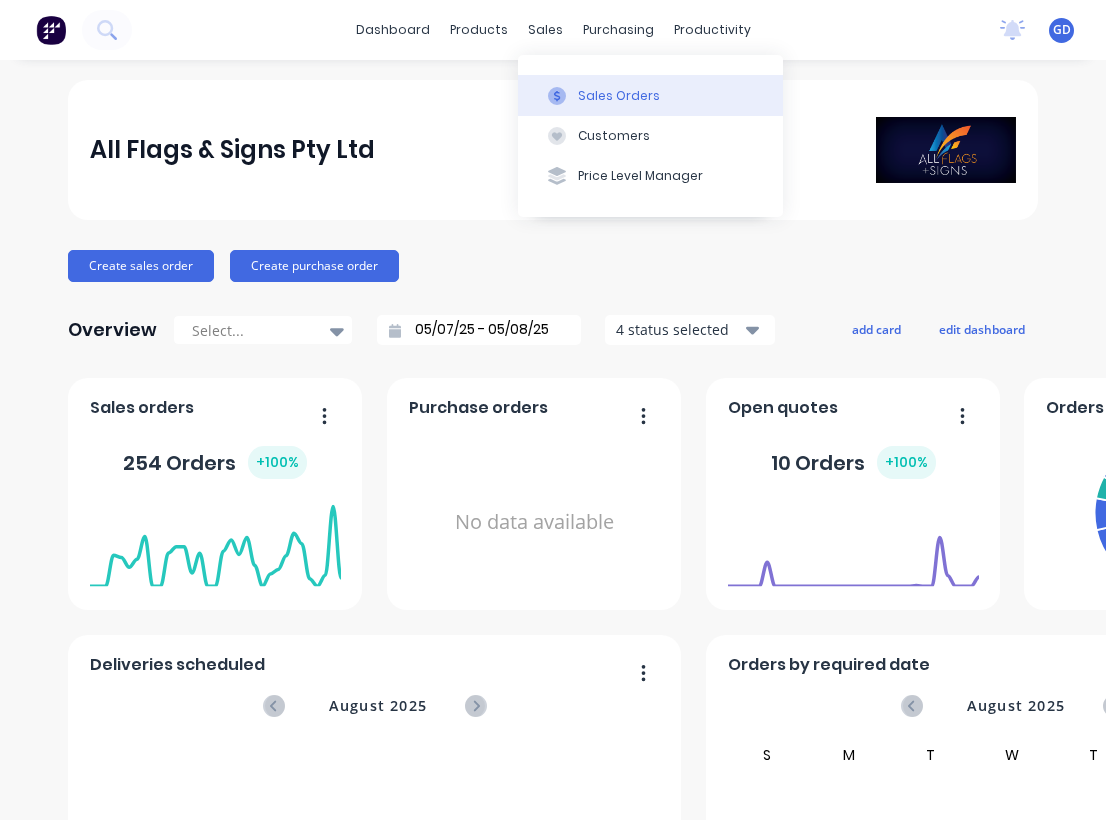 click on "Sales Orders" at bounding box center [619, 96] 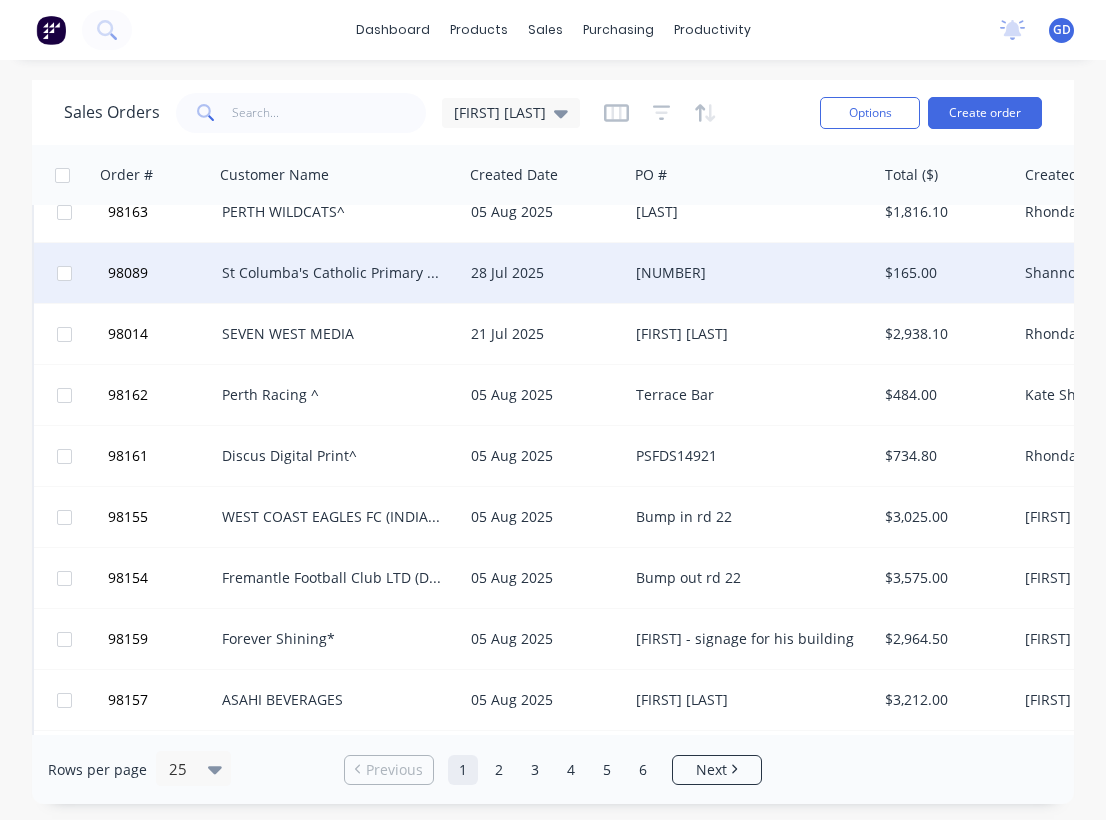 scroll, scrollTop: 28, scrollLeft: 0, axis: vertical 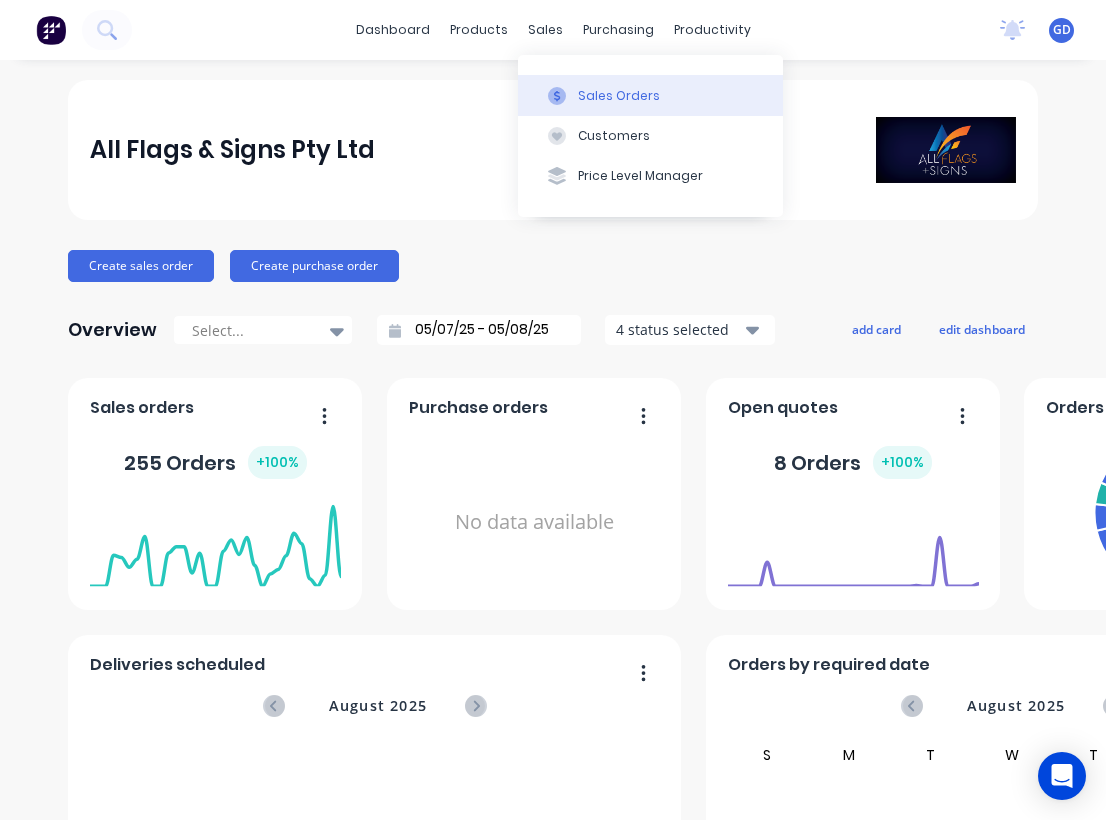 click on "Sales Orders" at bounding box center (619, 96) 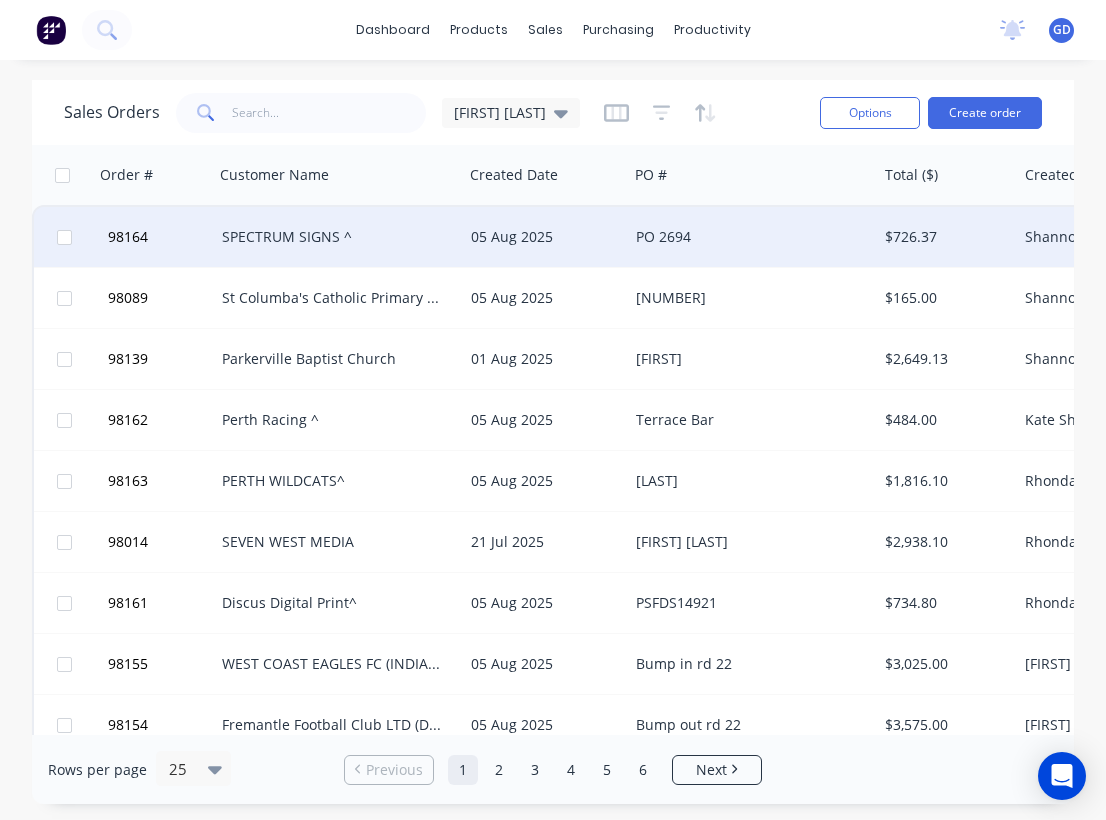 scroll, scrollTop: 0, scrollLeft: 0, axis: both 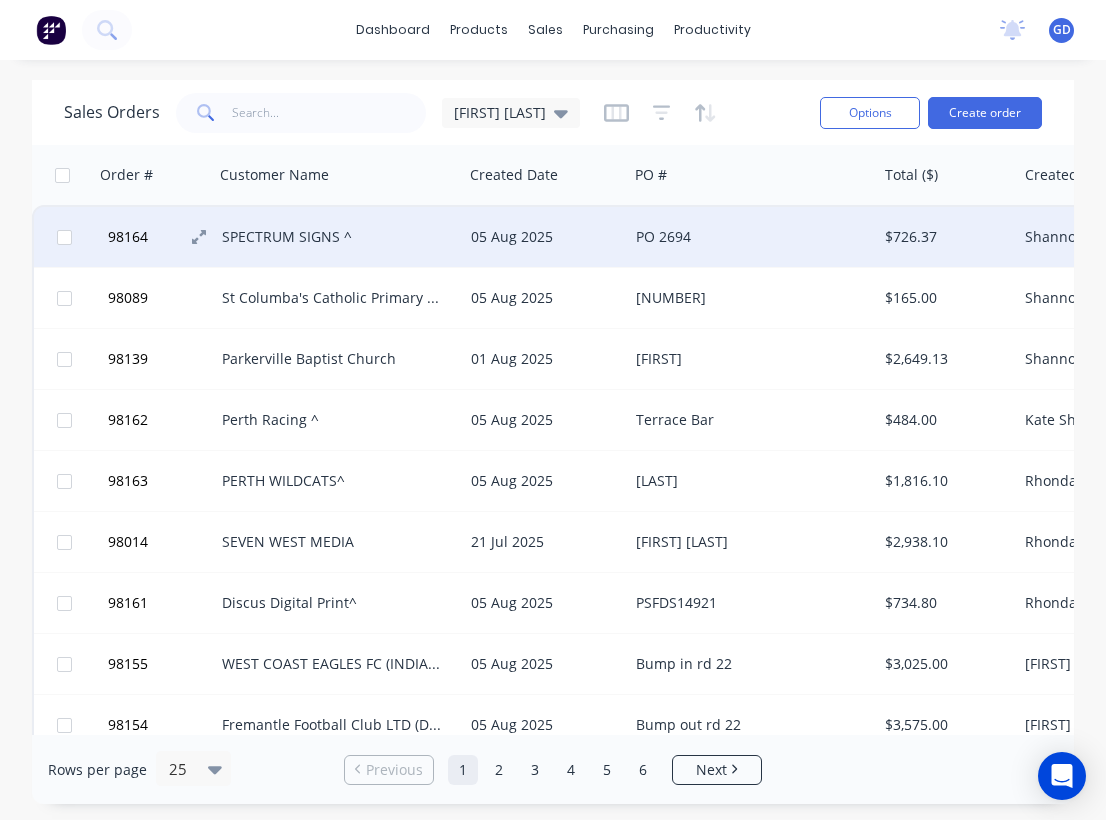 click on "98164" at bounding box center [128, 237] 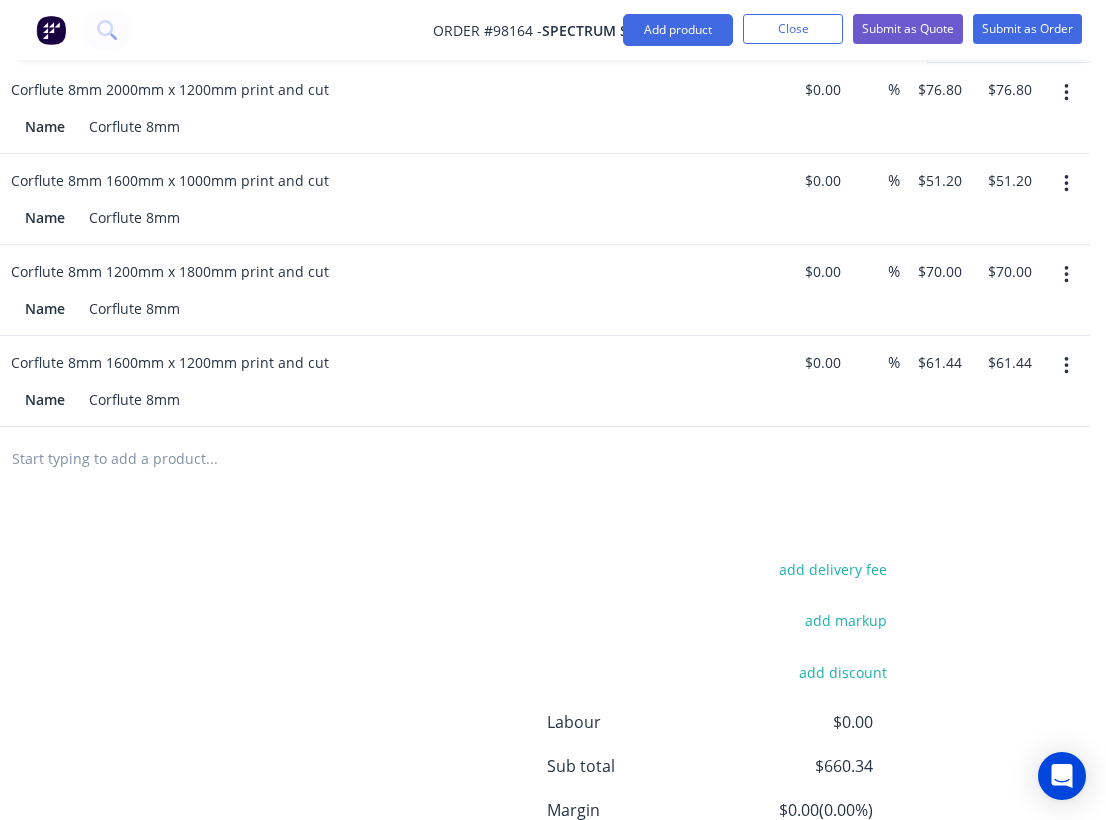 scroll, scrollTop: 1252, scrollLeft: 443, axis: both 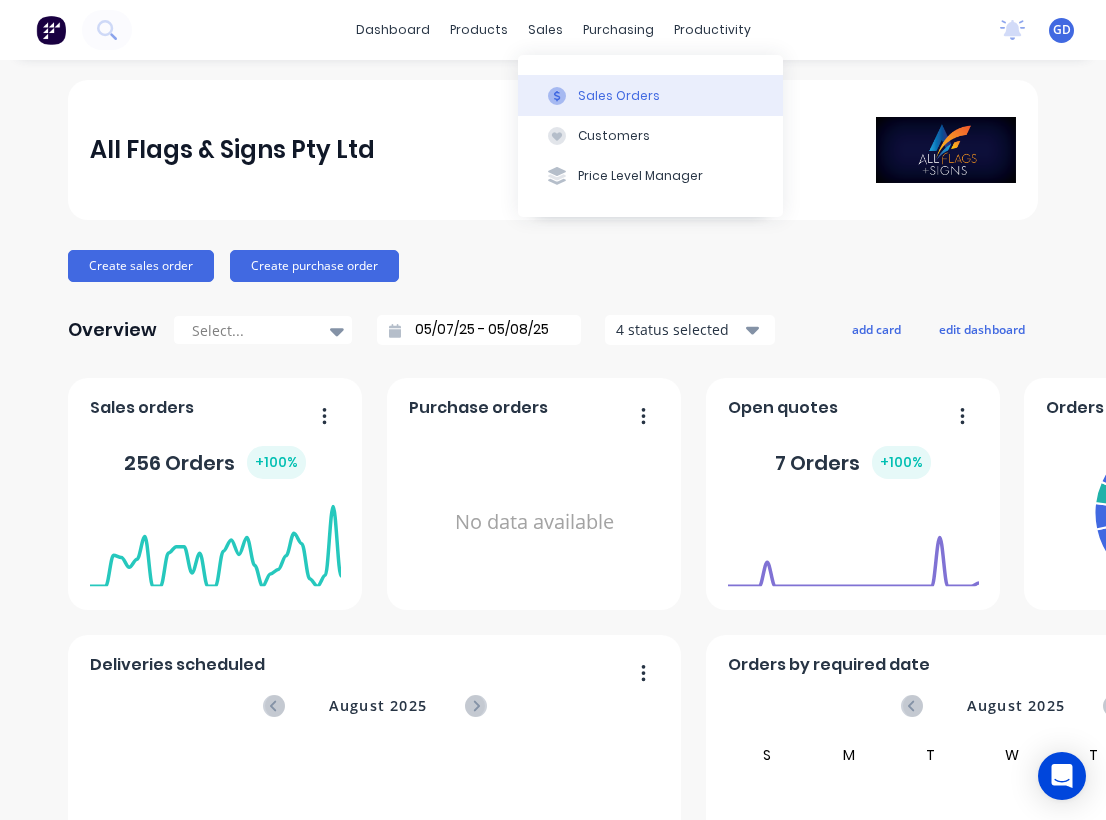 click on "Sales Orders" at bounding box center [650, 95] 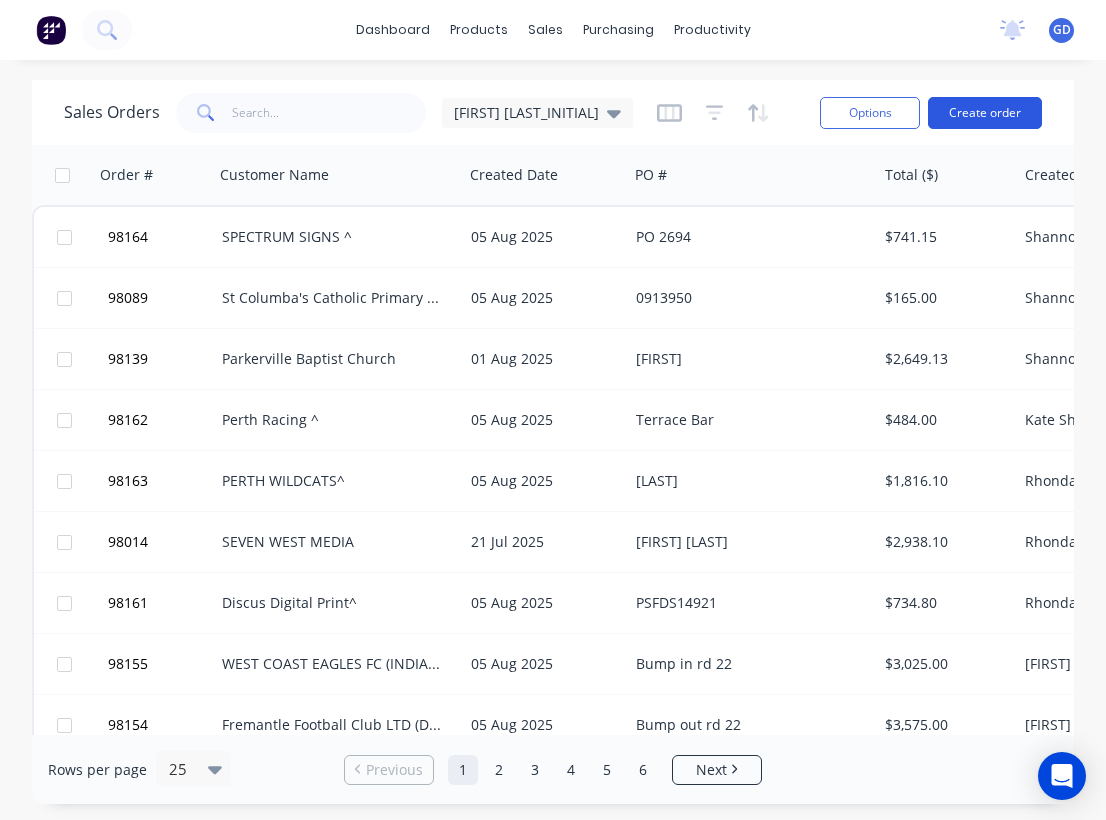 click on "Create order" at bounding box center [985, 113] 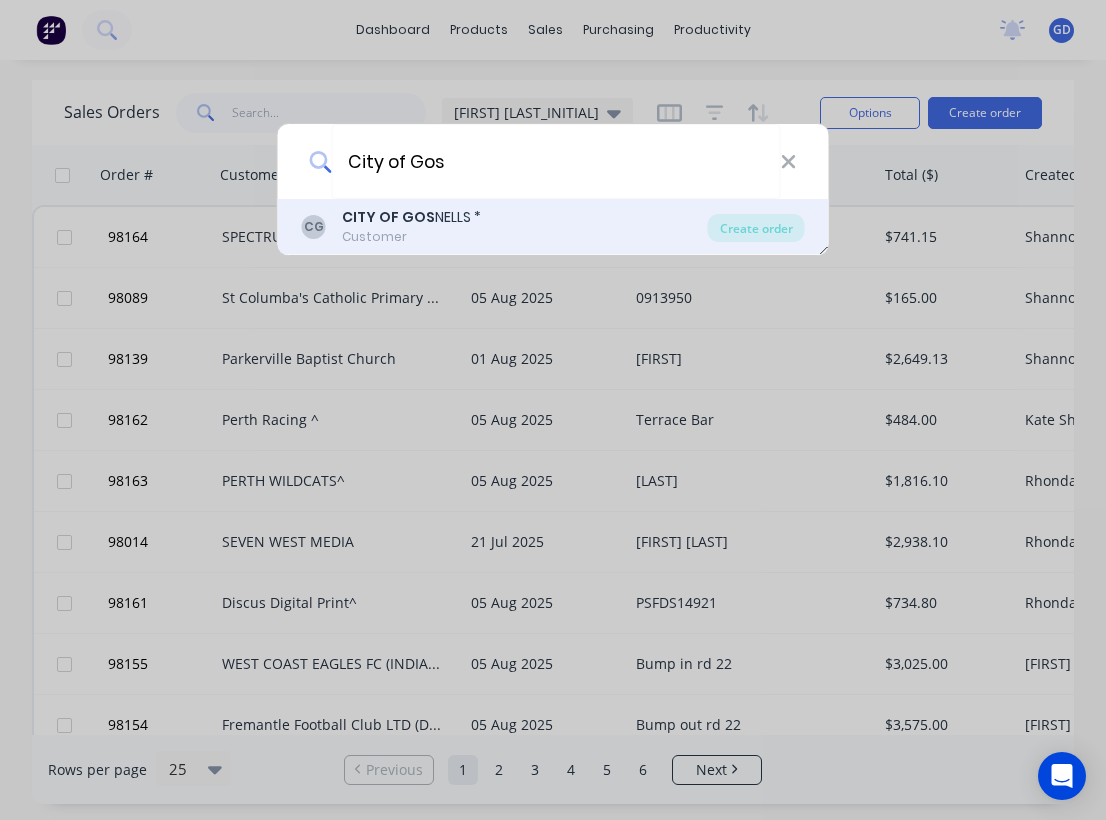 type on "City of Gos" 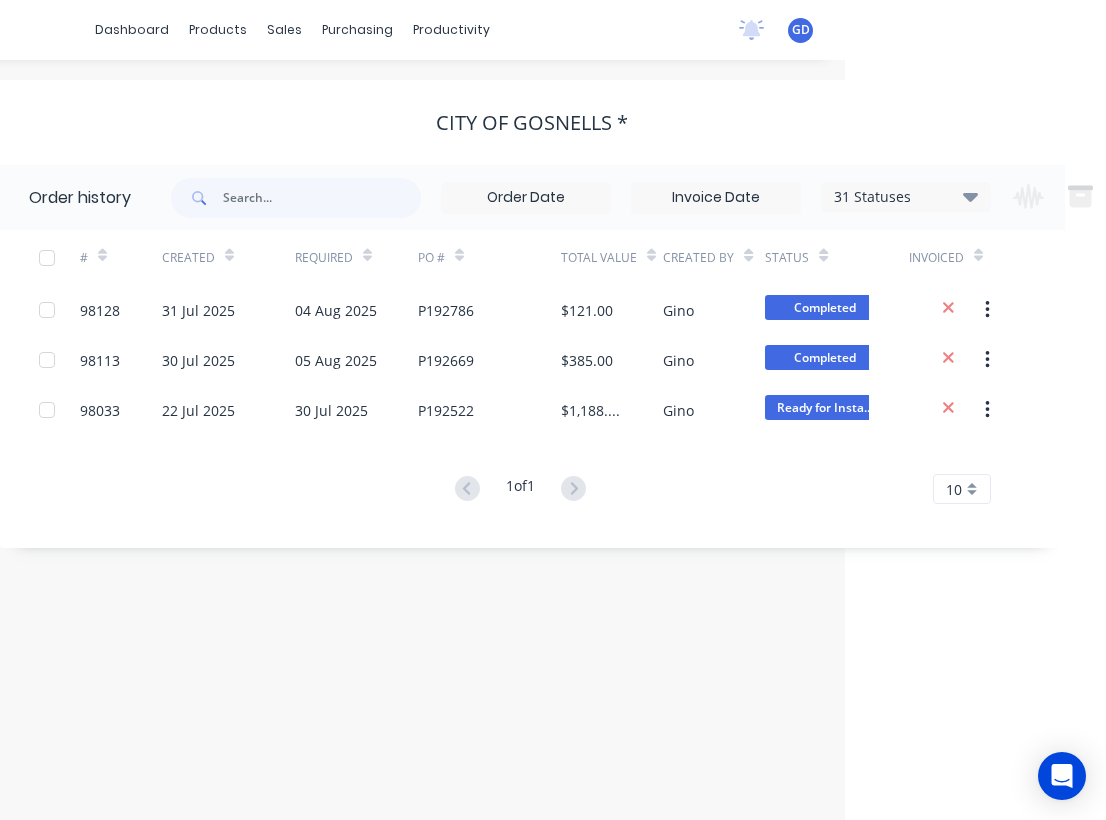 scroll, scrollTop: 0, scrollLeft: 378, axis: horizontal 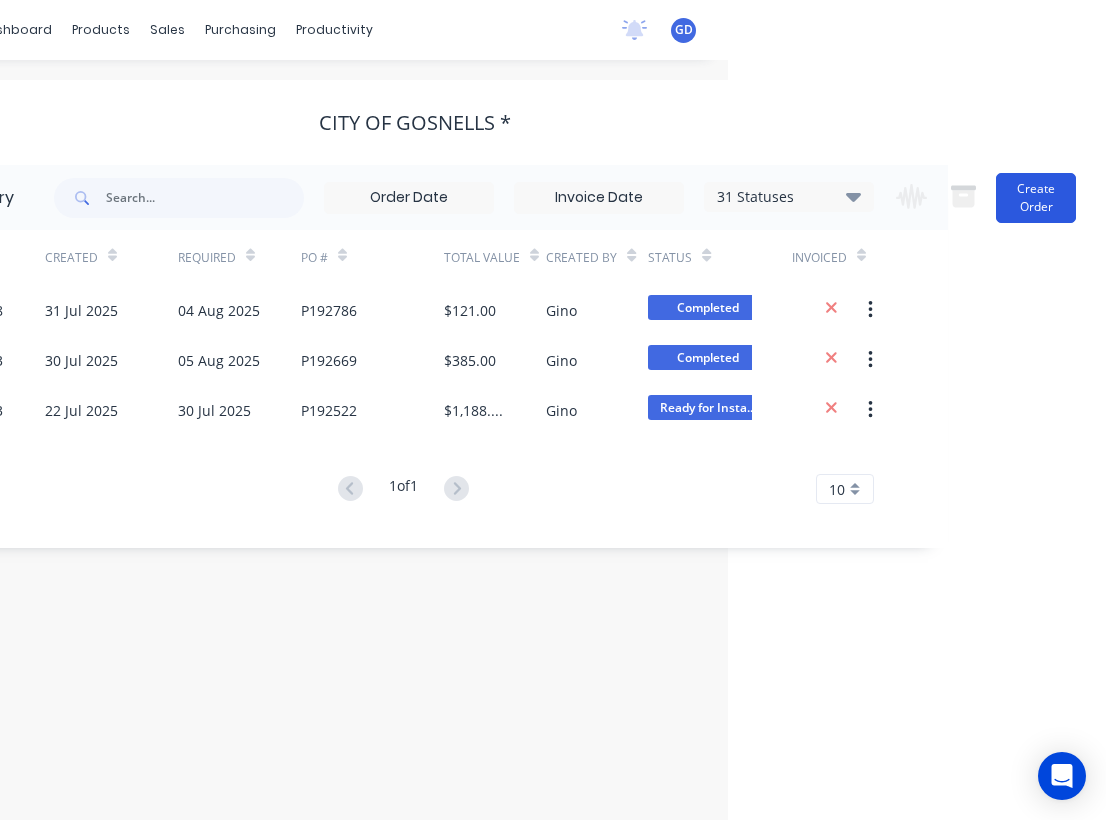 click on "Create Order" at bounding box center [1036, 198] 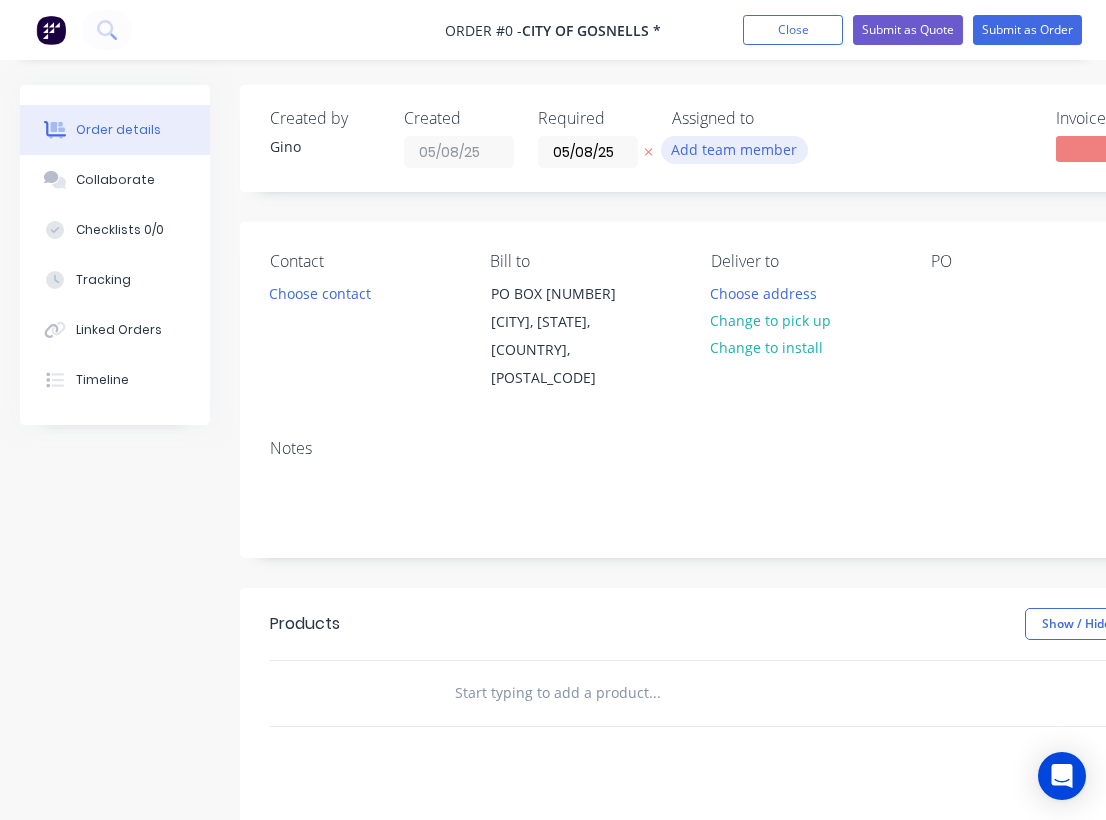 click on "Add team member" at bounding box center [734, 149] 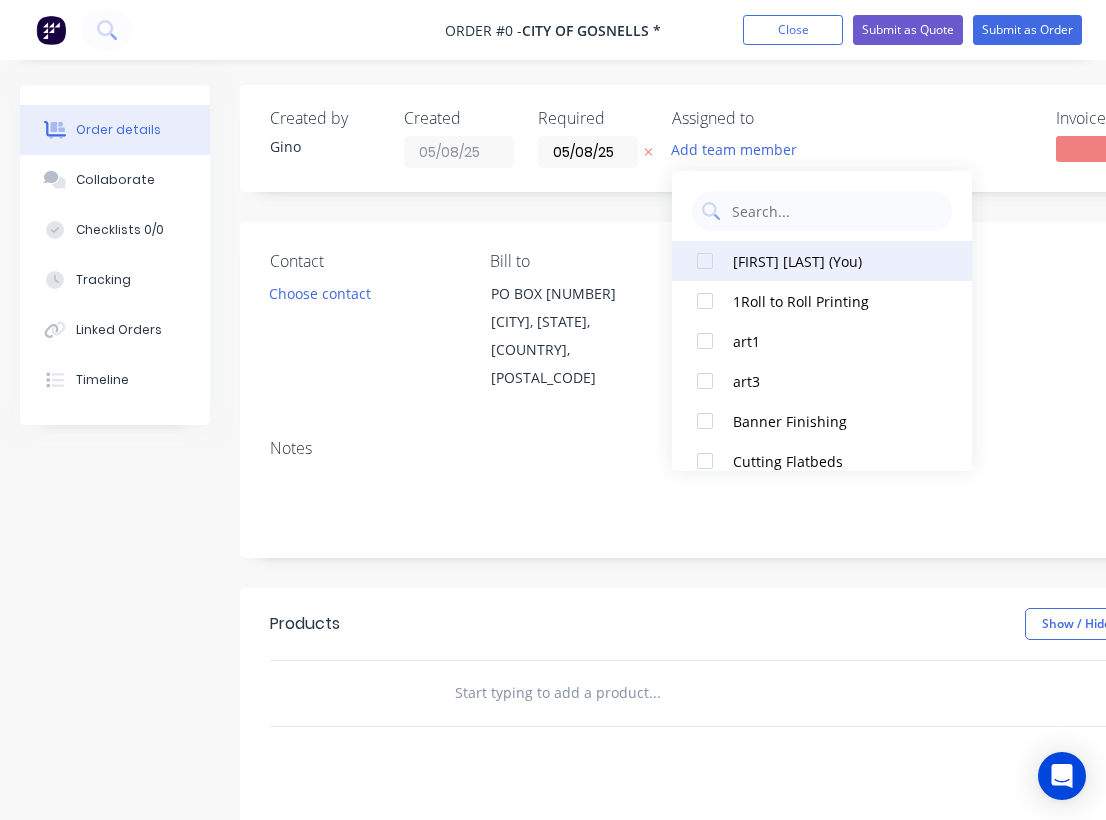 click at bounding box center (705, 261) 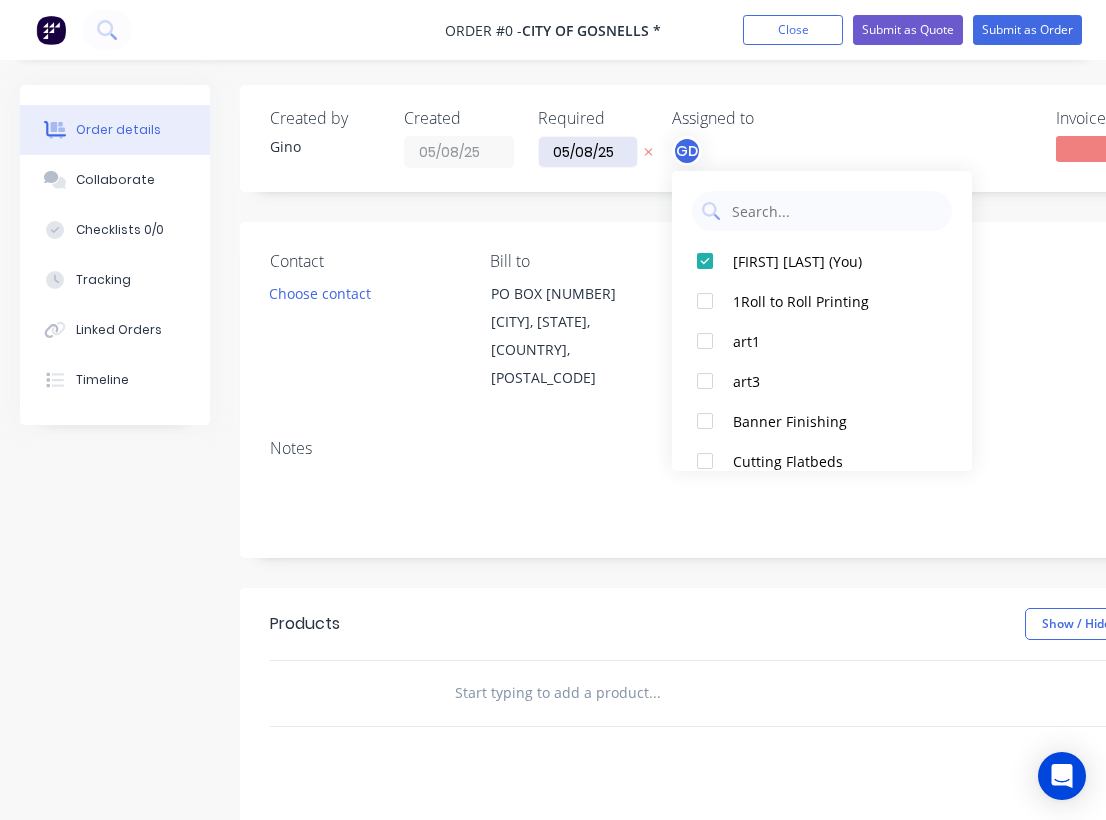 click on "Order details Collaborate Checklists 0/0 Tracking Linked Orders Timeline   Order details   Collaborate   Checklists   Tracking   Linked Orders   Timeline Created by Gino Created 05/08/25 Required 05/08/25 Assigned to GD Invoiced No Status Draft Contact Choose contact Bill to PO BOX 662  GOSNELLS, Western Australia, Australia, 6990 Deliver to Choose address Change to pick up Change to install PO Labels Add labels Notes Products Show / Hide columns Add product     add delivery fee add markup add discount Labour $0.00 Sub total $0.00 Margin $0.00  ( 0 %) Tax $0.00 Total $0.00" at bounding box center (695, 661) 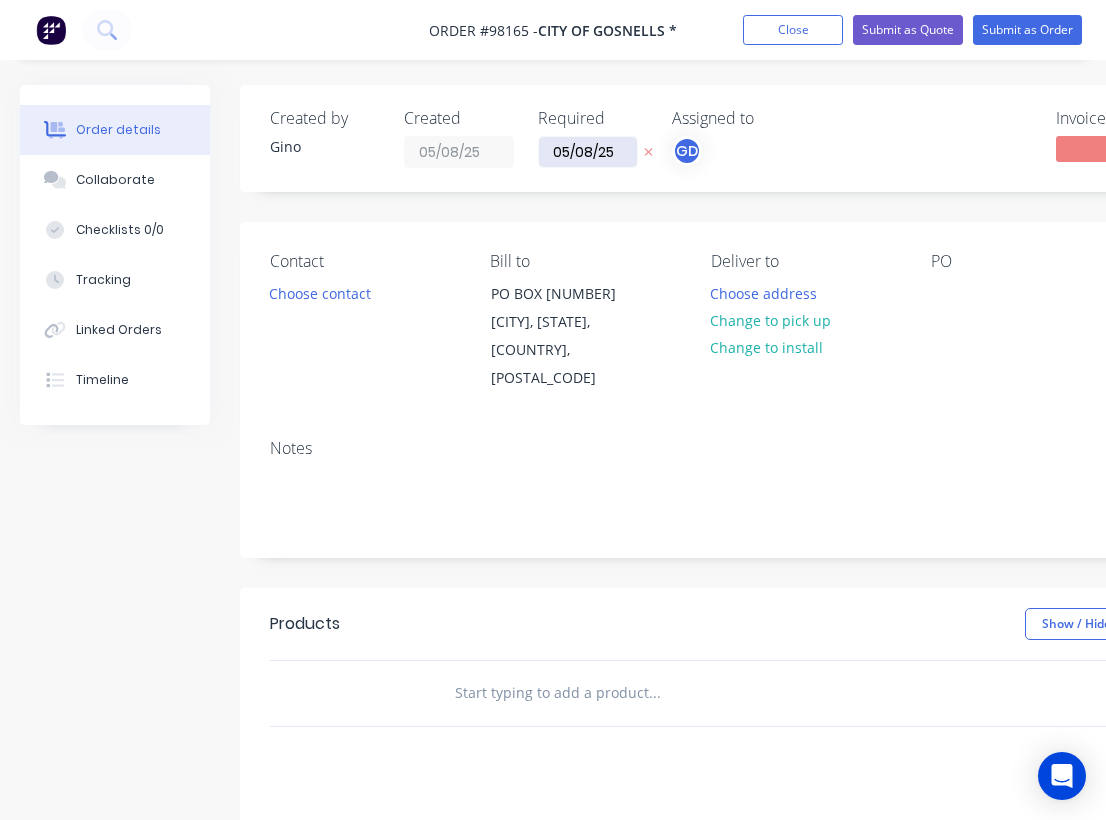 click on "05/08/25" at bounding box center [588, 152] 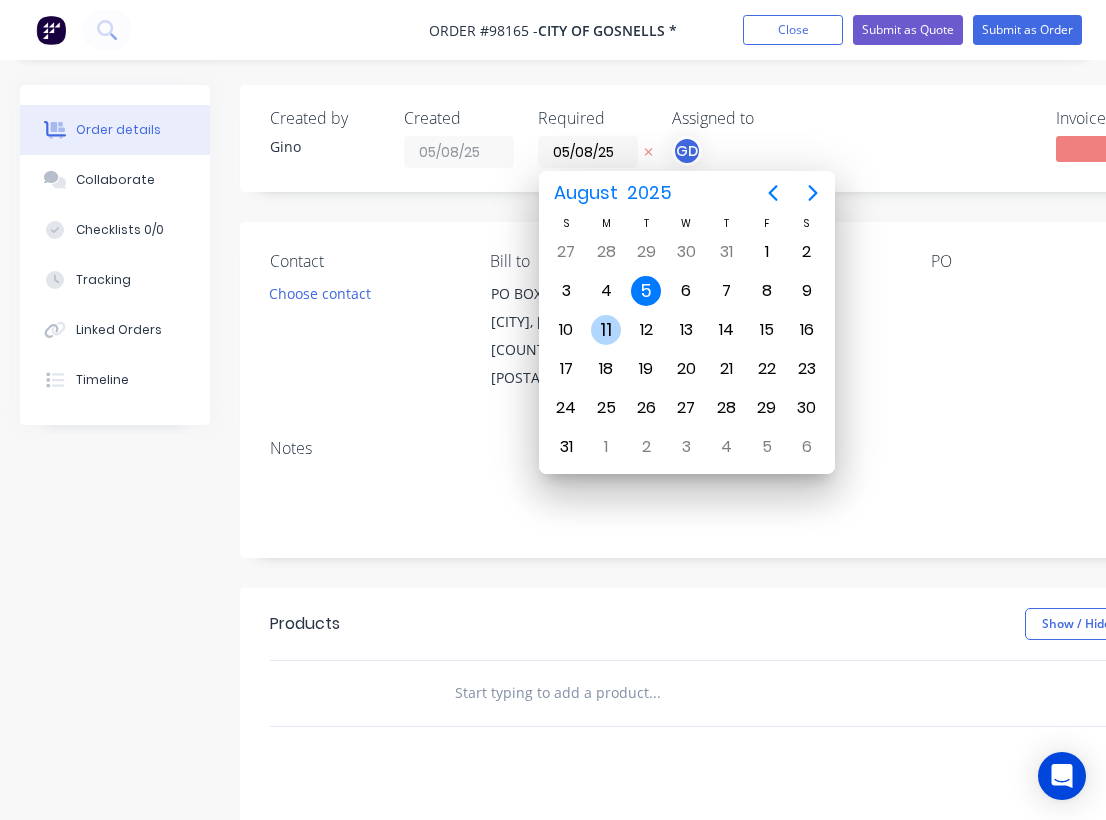 click on "11" at bounding box center (606, 330) 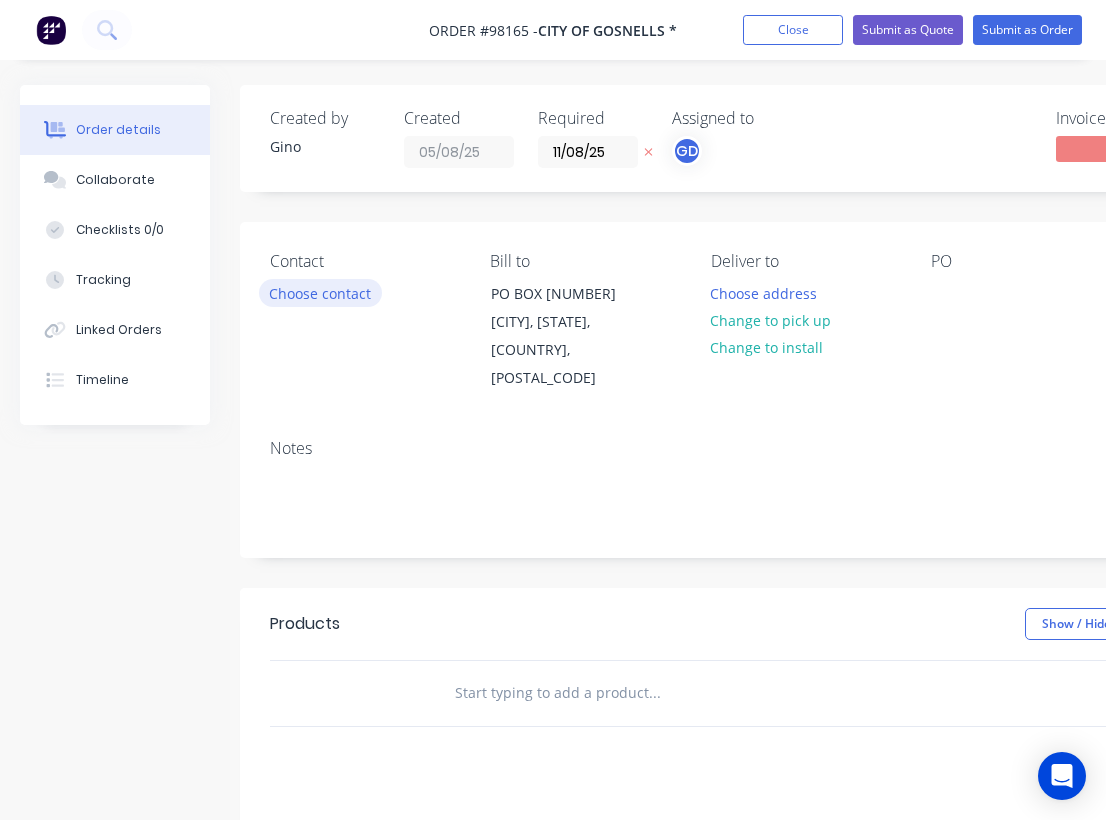 click on "Choose contact" at bounding box center [320, 292] 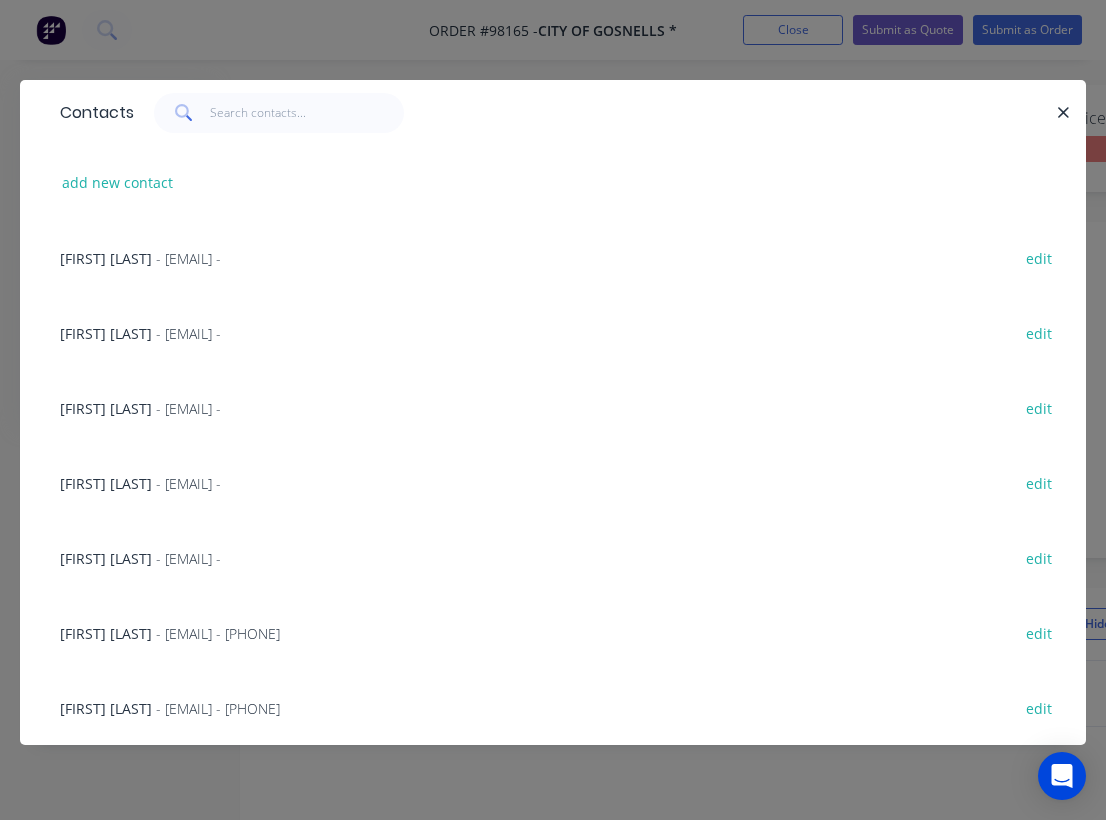click on "Karen Cosnett" at bounding box center (106, 558) 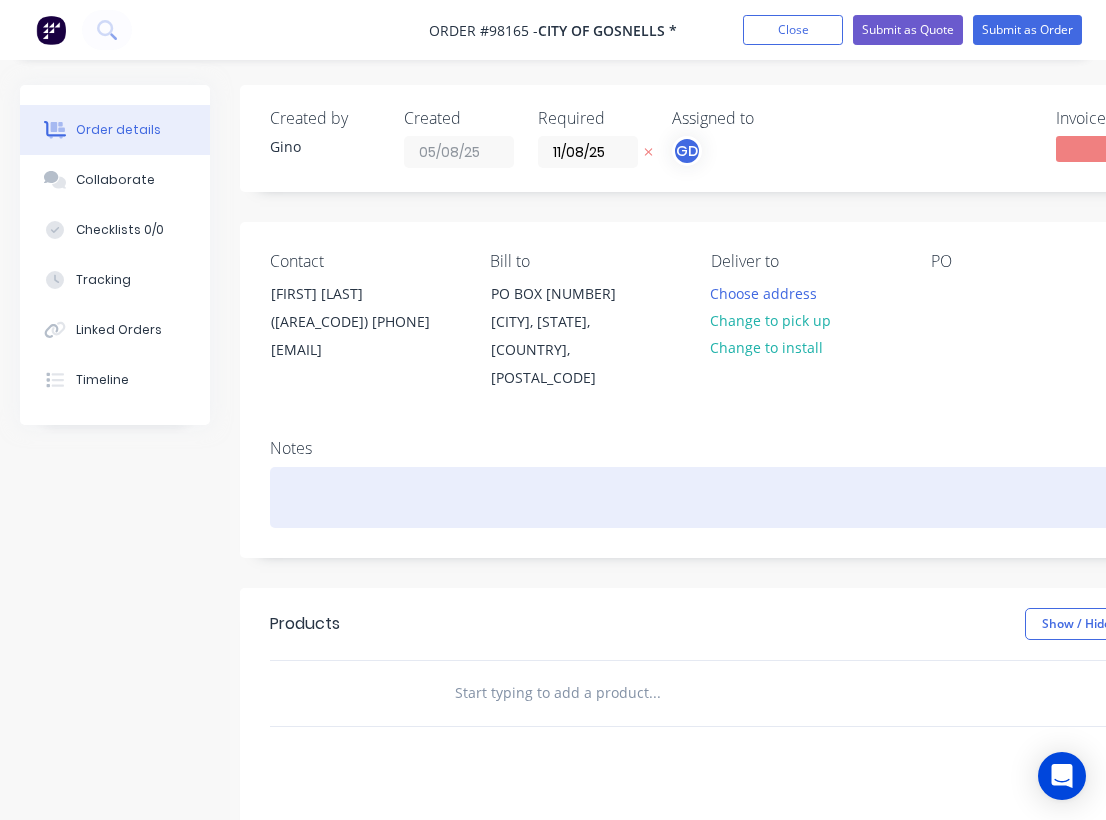 click at bounding box center [805, 497] 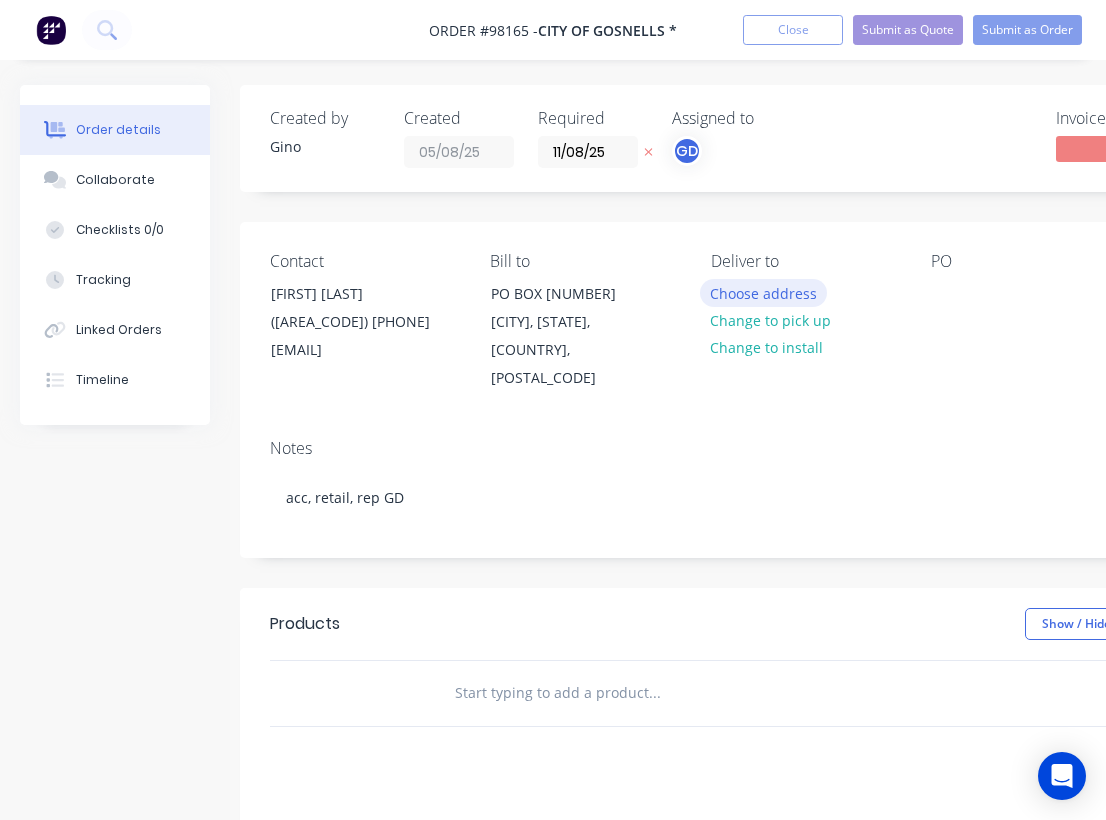 click on "Choose address" at bounding box center (764, 292) 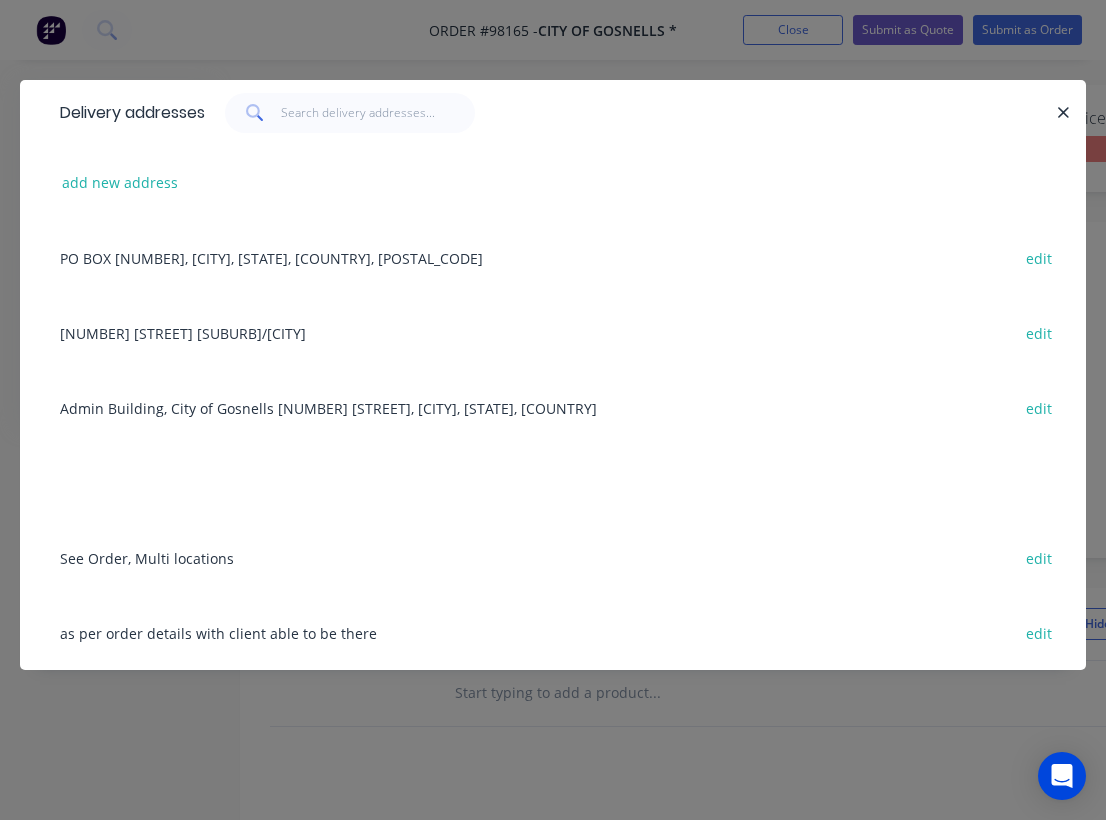 click on "2 Canning Park Avenue Maddington/Gosnells edit" at bounding box center (553, 332) 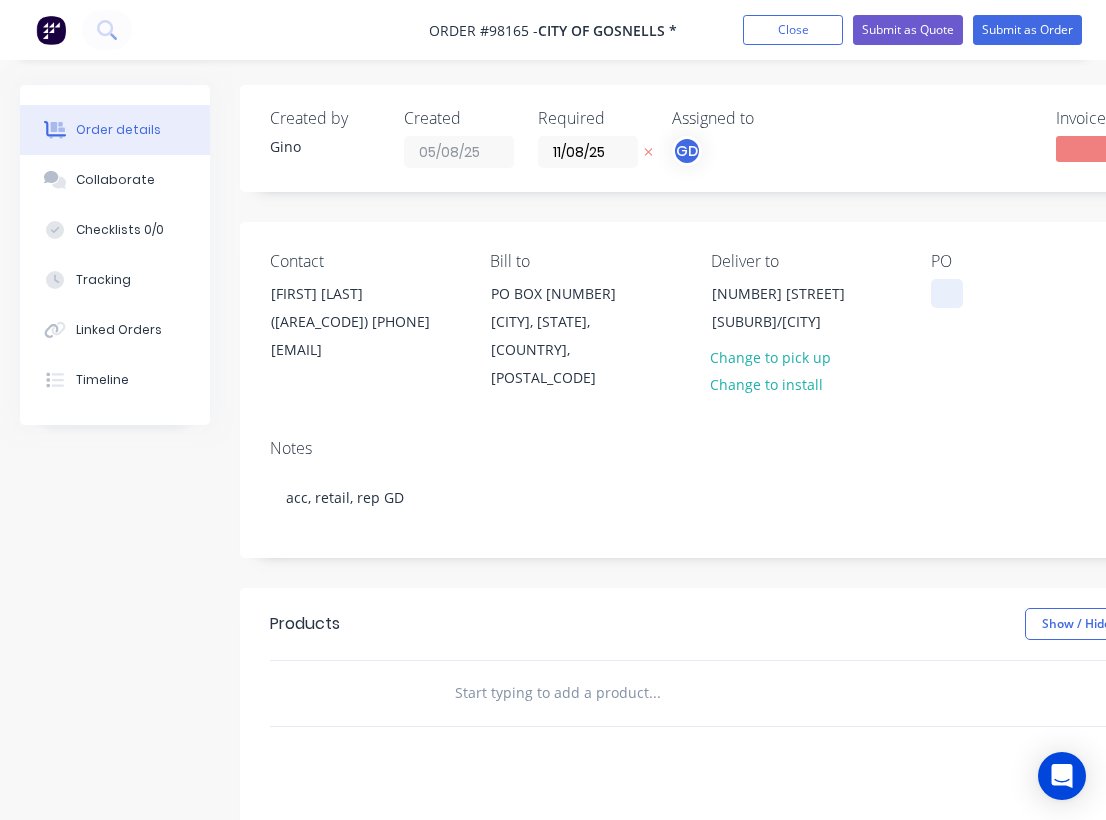 click at bounding box center (947, 293) 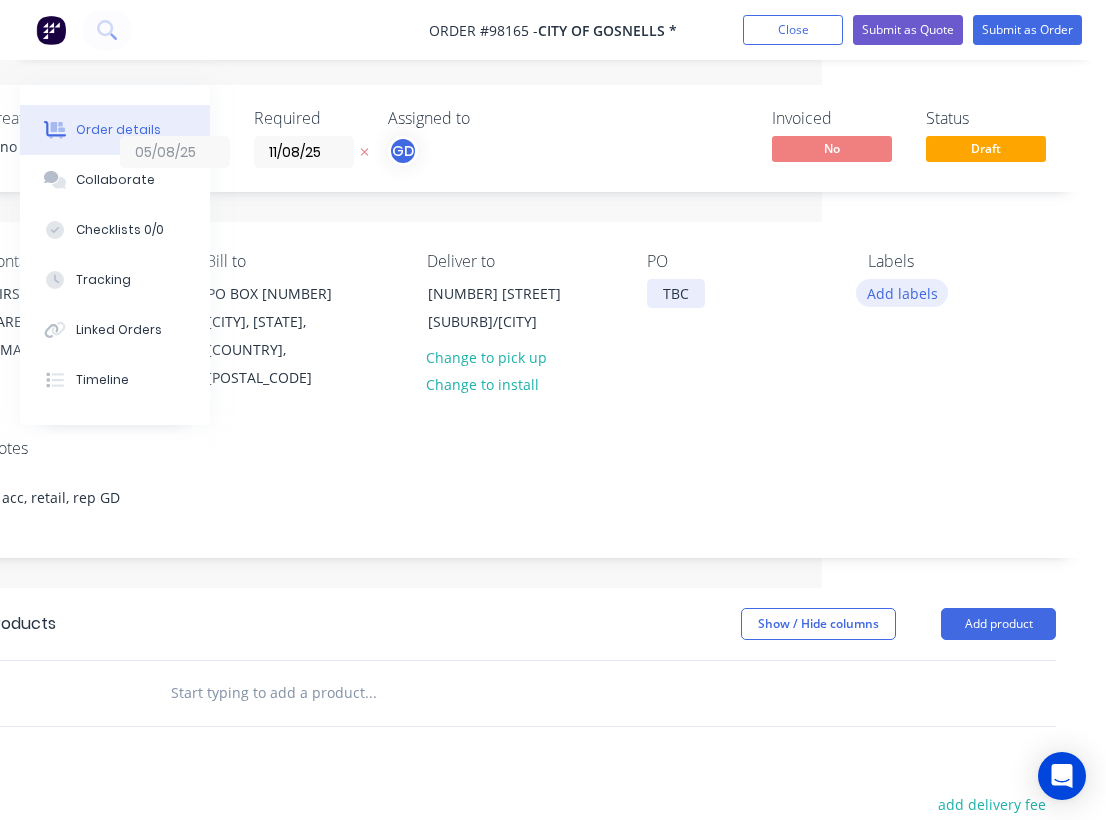 scroll, scrollTop: 0, scrollLeft: 284, axis: horizontal 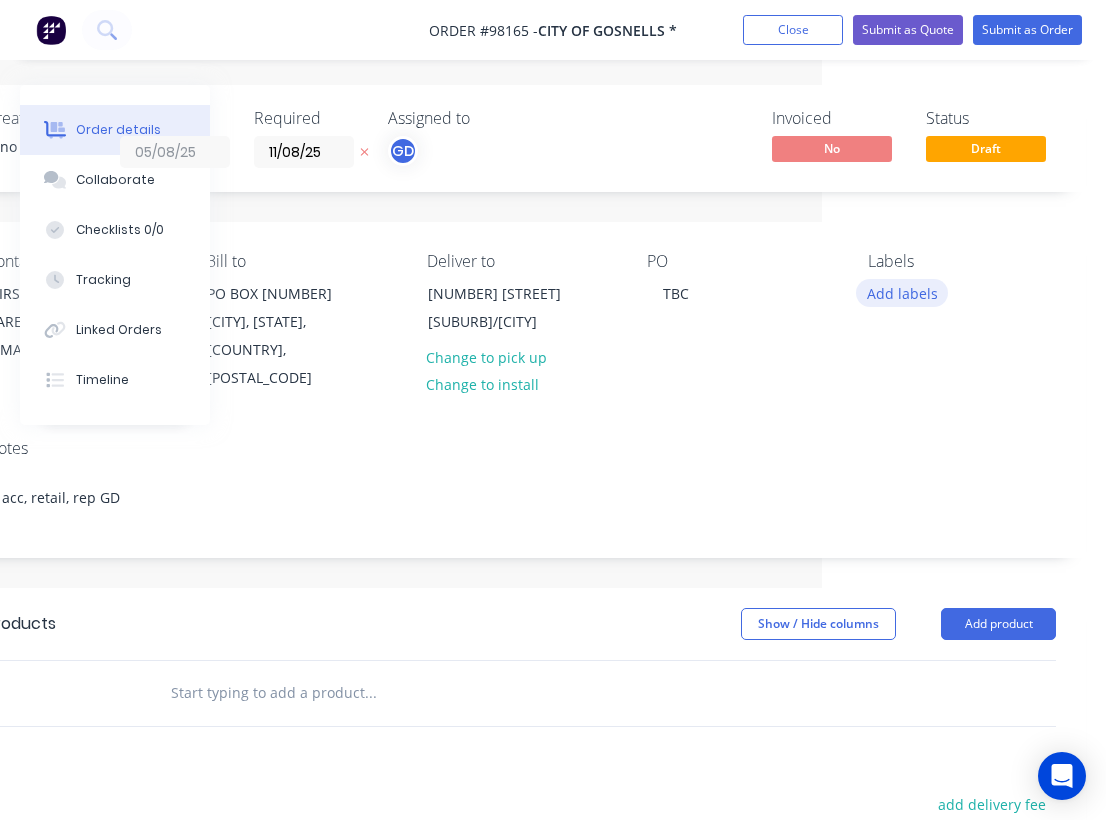 click on "Add labels" at bounding box center [902, 292] 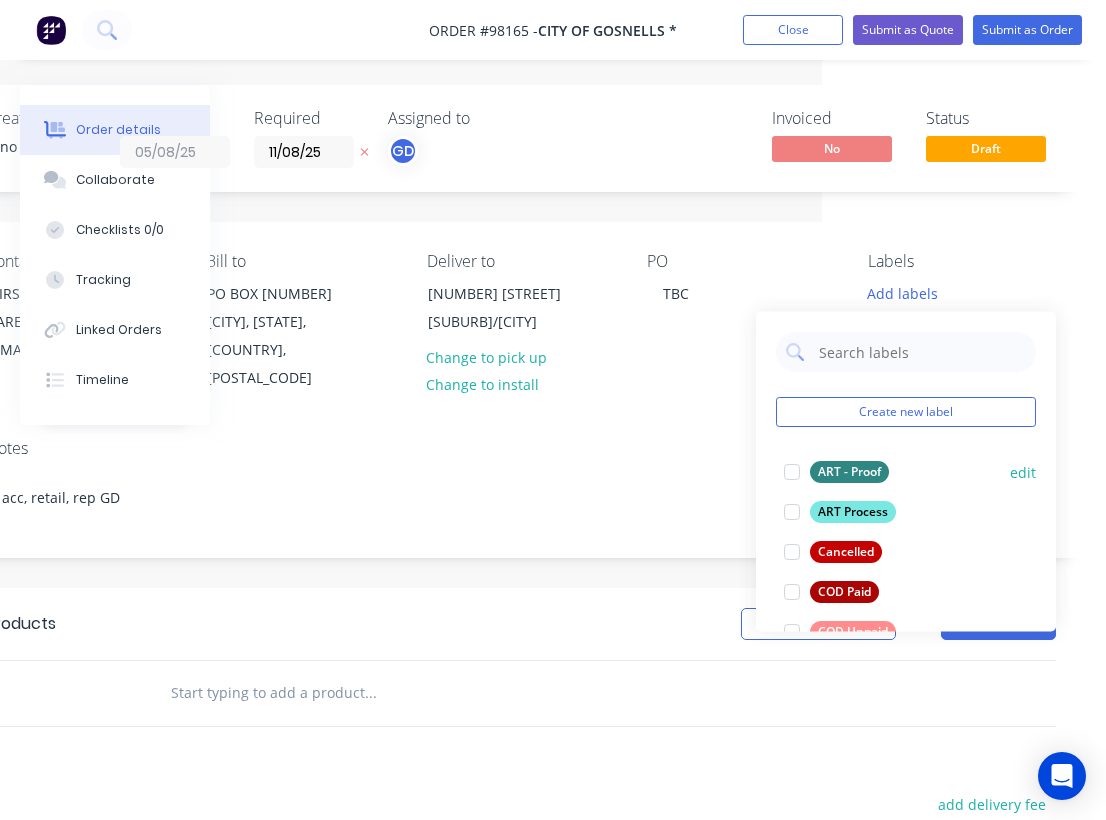 click on "ART - Proof" at bounding box center (849, 472) 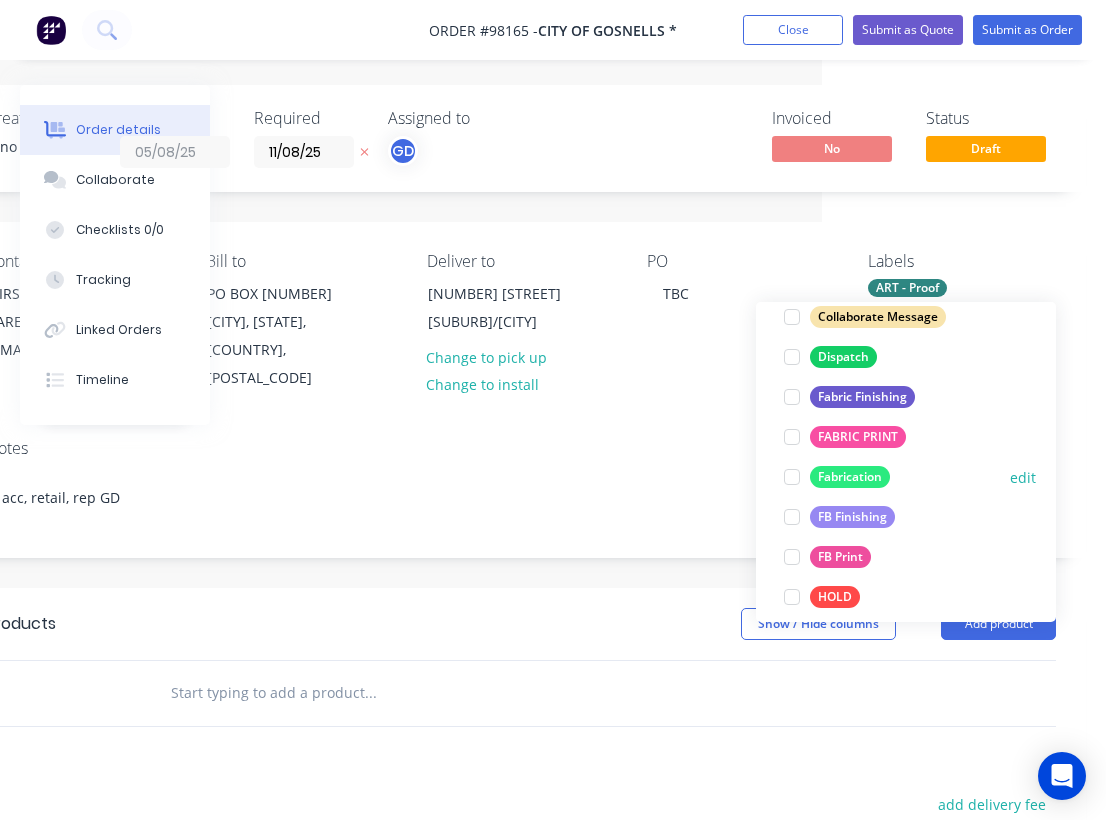 scroll, scrollTop: 347, scrollLeft: 0, axis: vertical 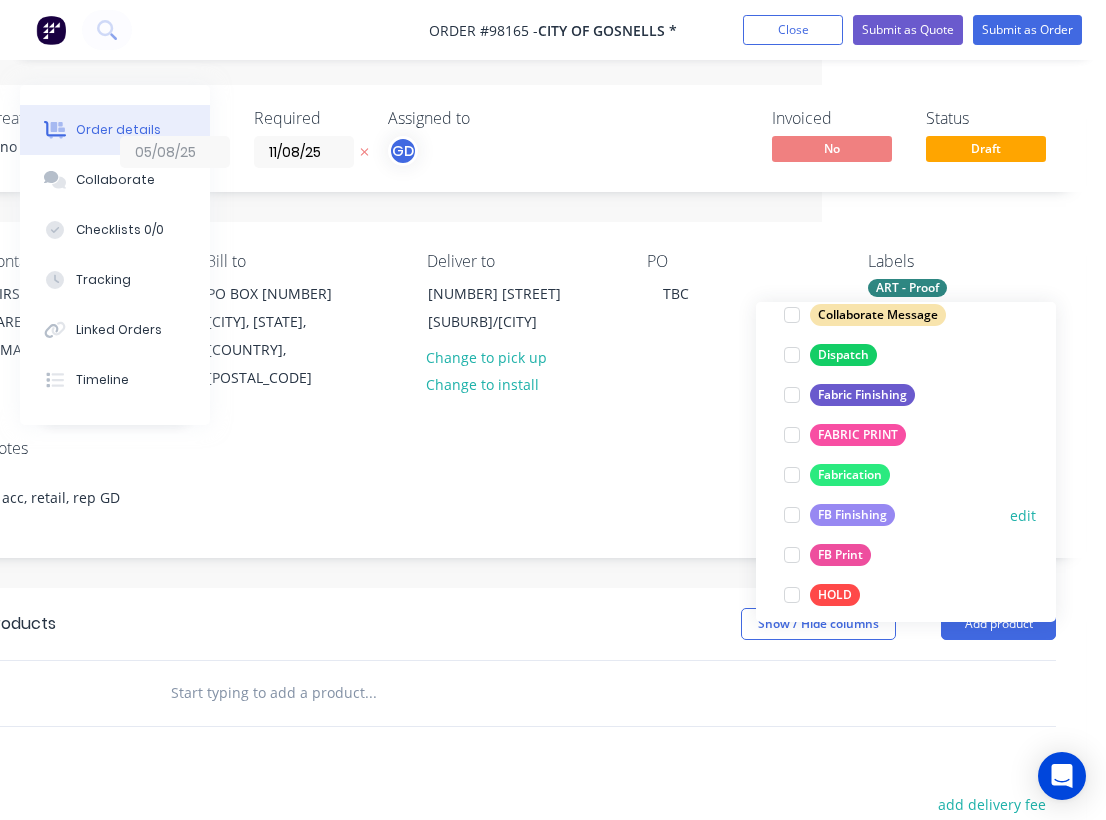 click on "FB Finishing" at bounding box center [852, 515] 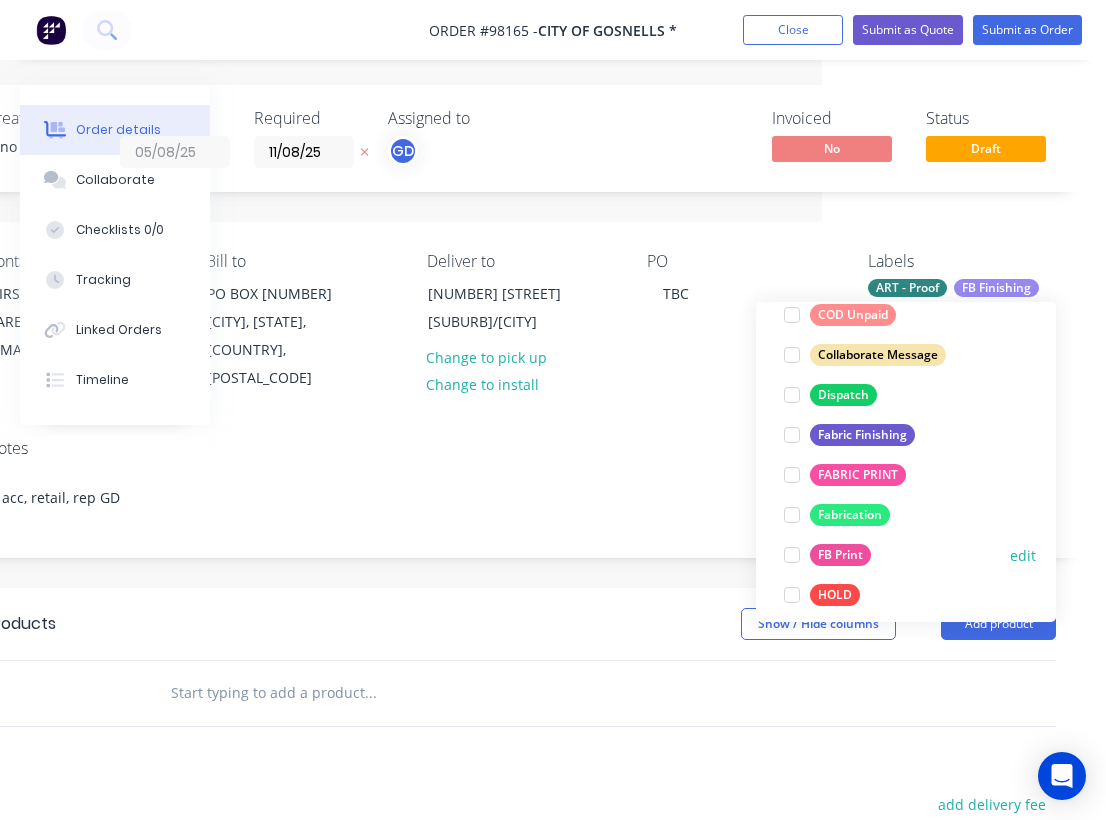 click on "FB Print" at bounding box center (840, 555) 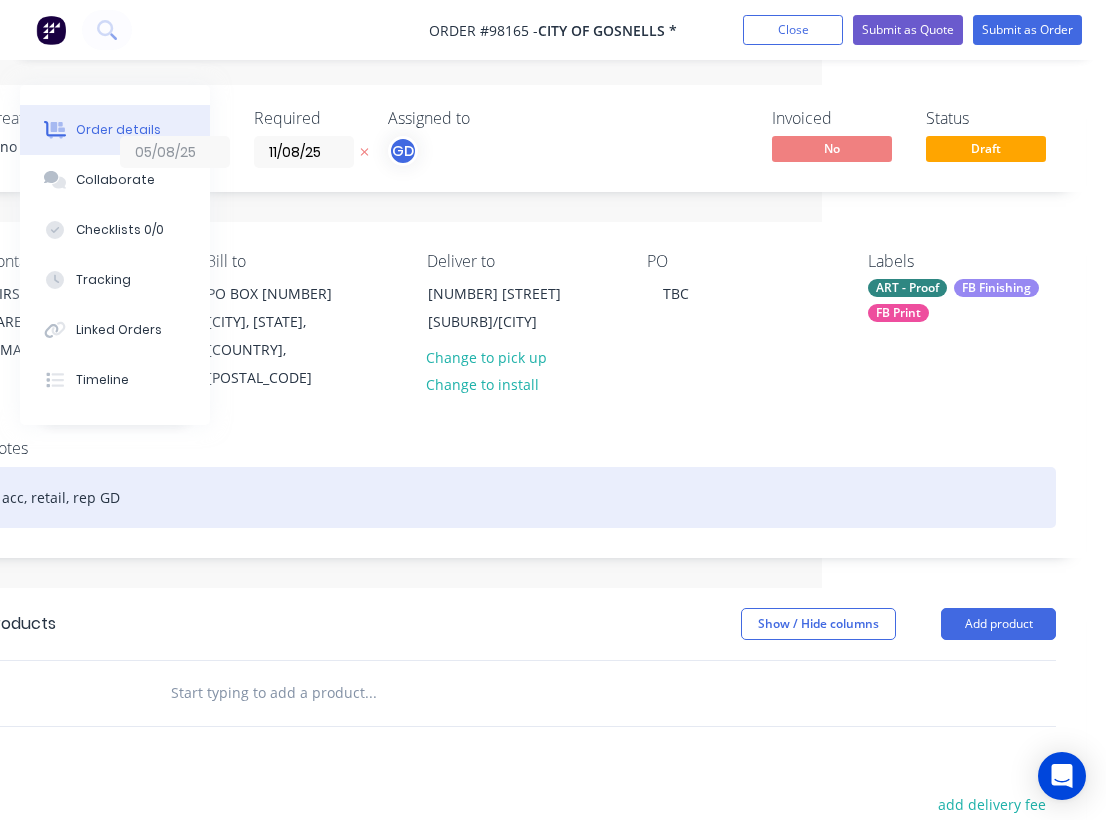 click on "acc, retail, rep GD" at bounding box center [521, 497] 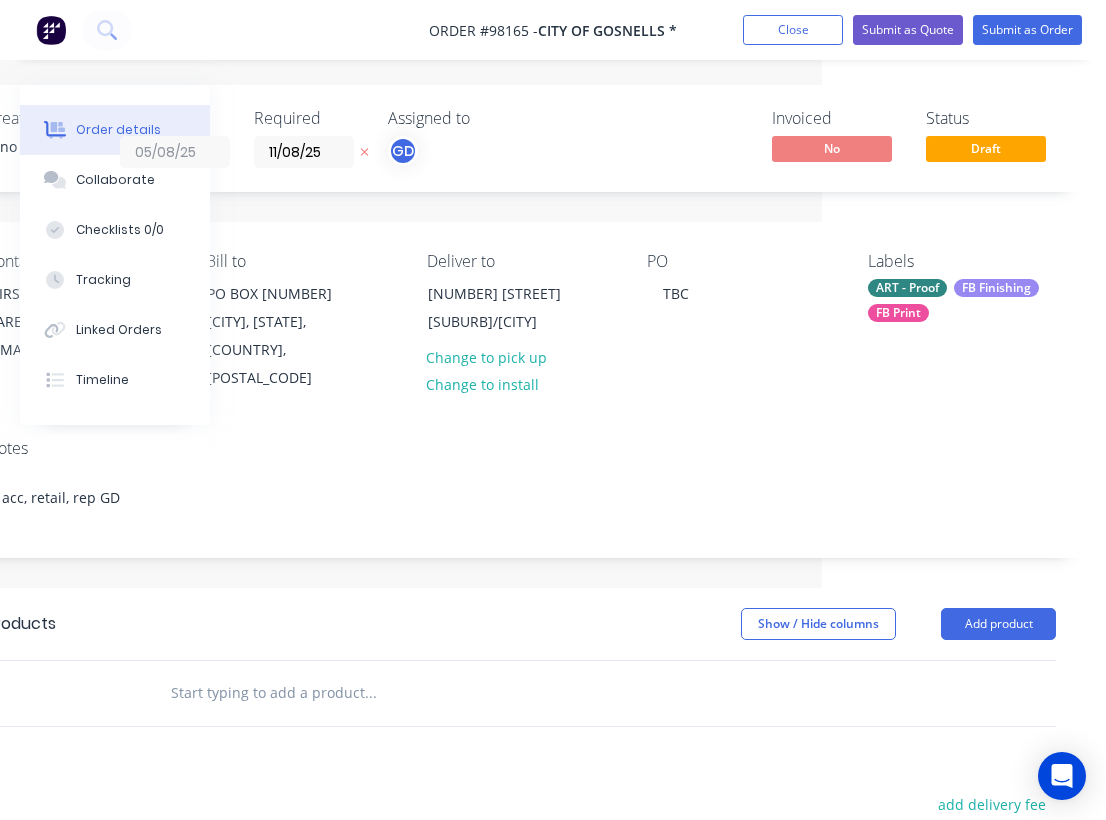 click at bounding box center [370, 693] 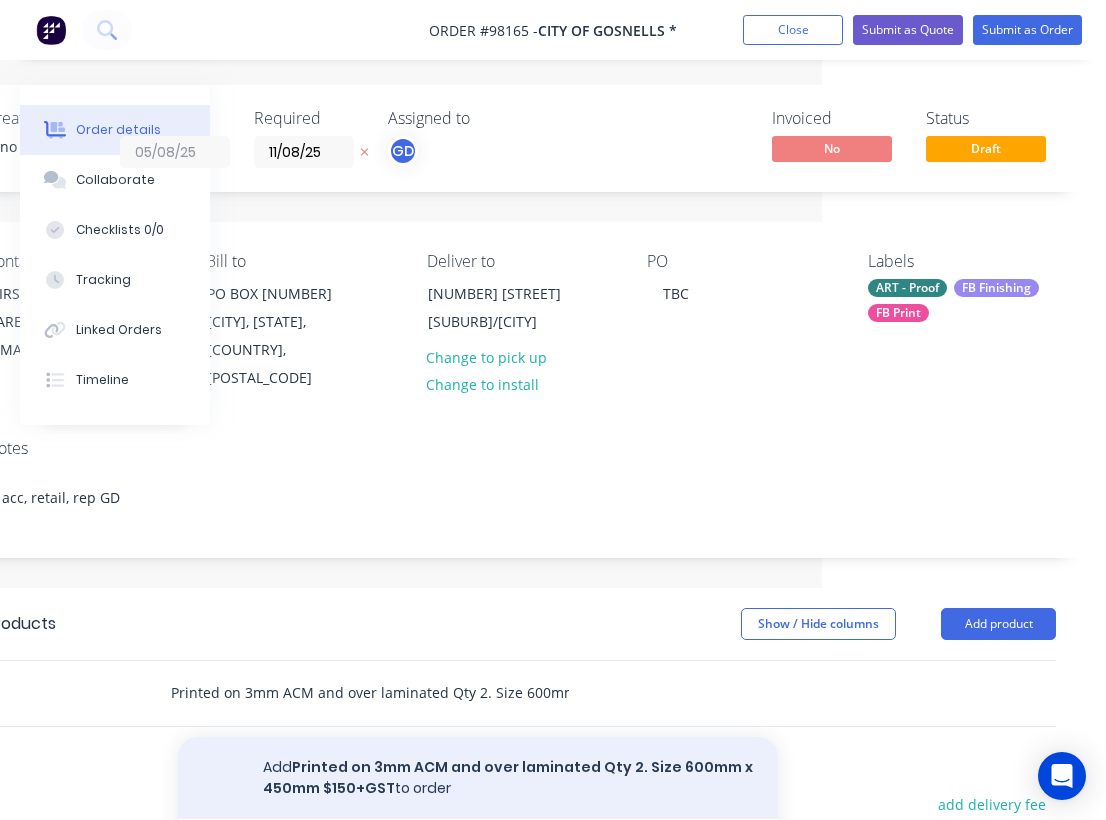 type on "Printed on 3mm ACM and over laminated Qty 2. Size 600mm x 450mm $150+GST" 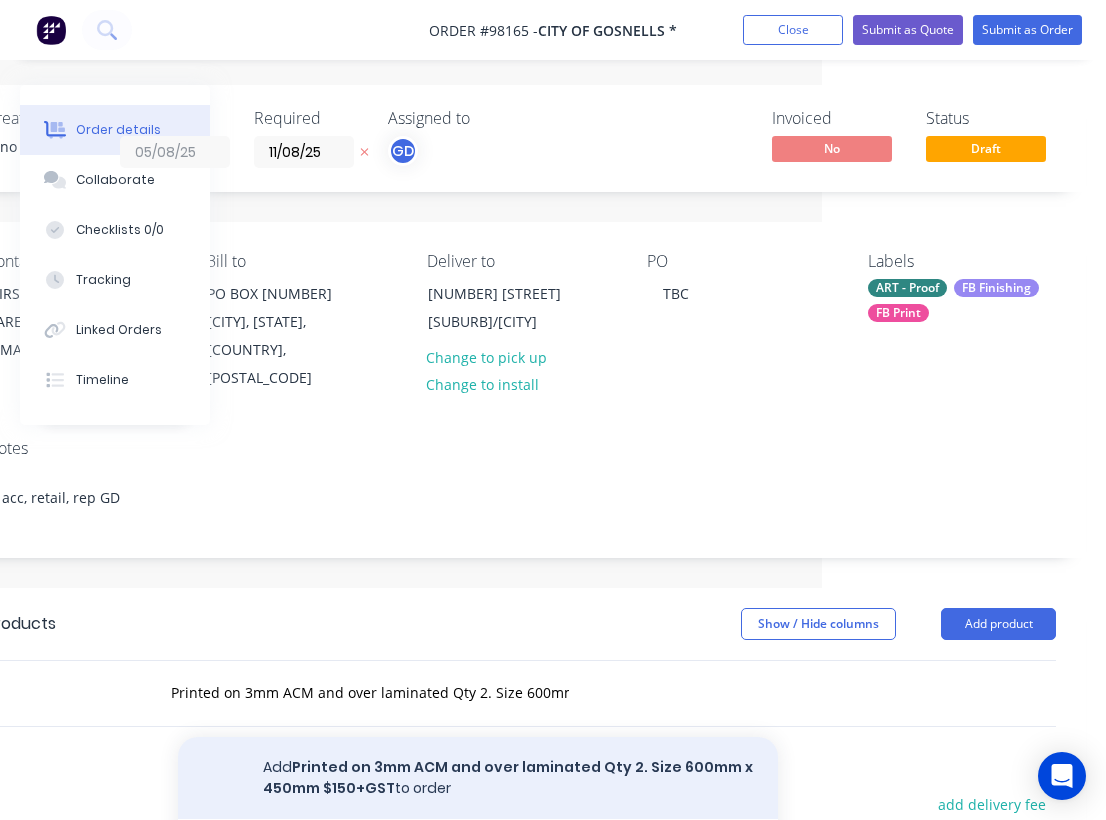 click on "Add  Printed on 3mm ACM and over laminated Qty 2. Size 600mm x 450mm $150+GST    to order" at bounding box center (478, 778) 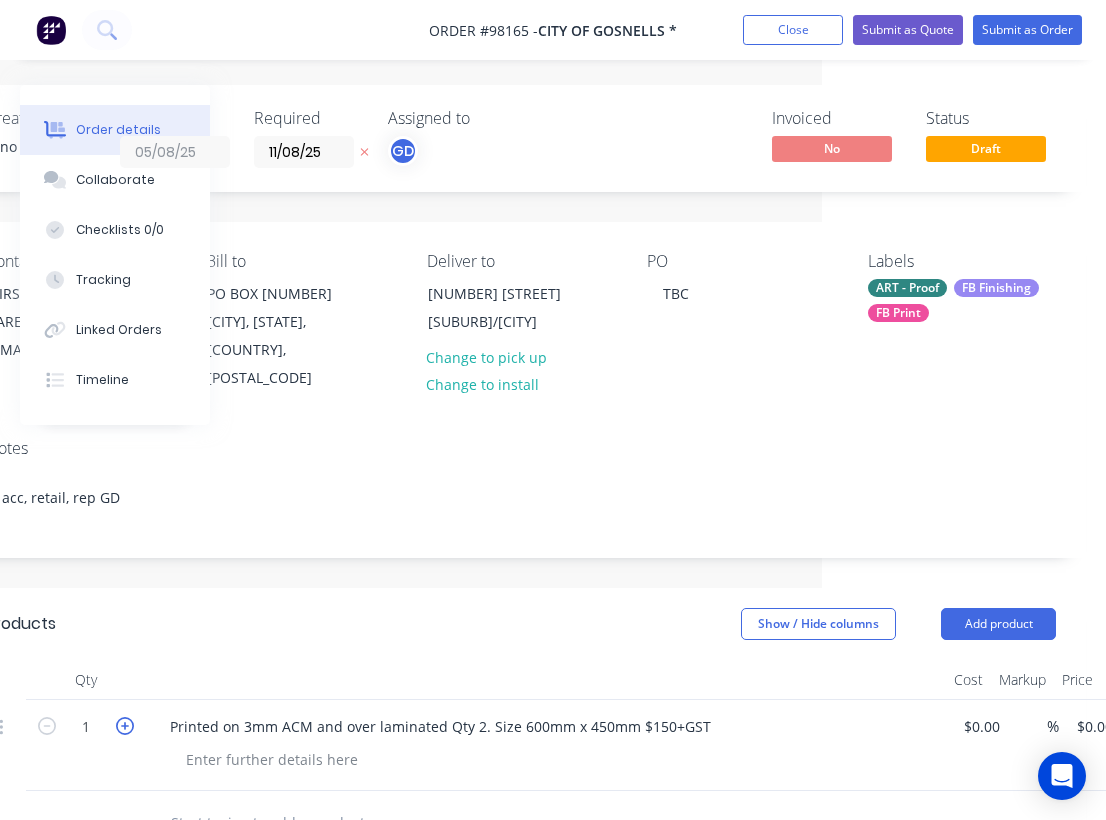 click 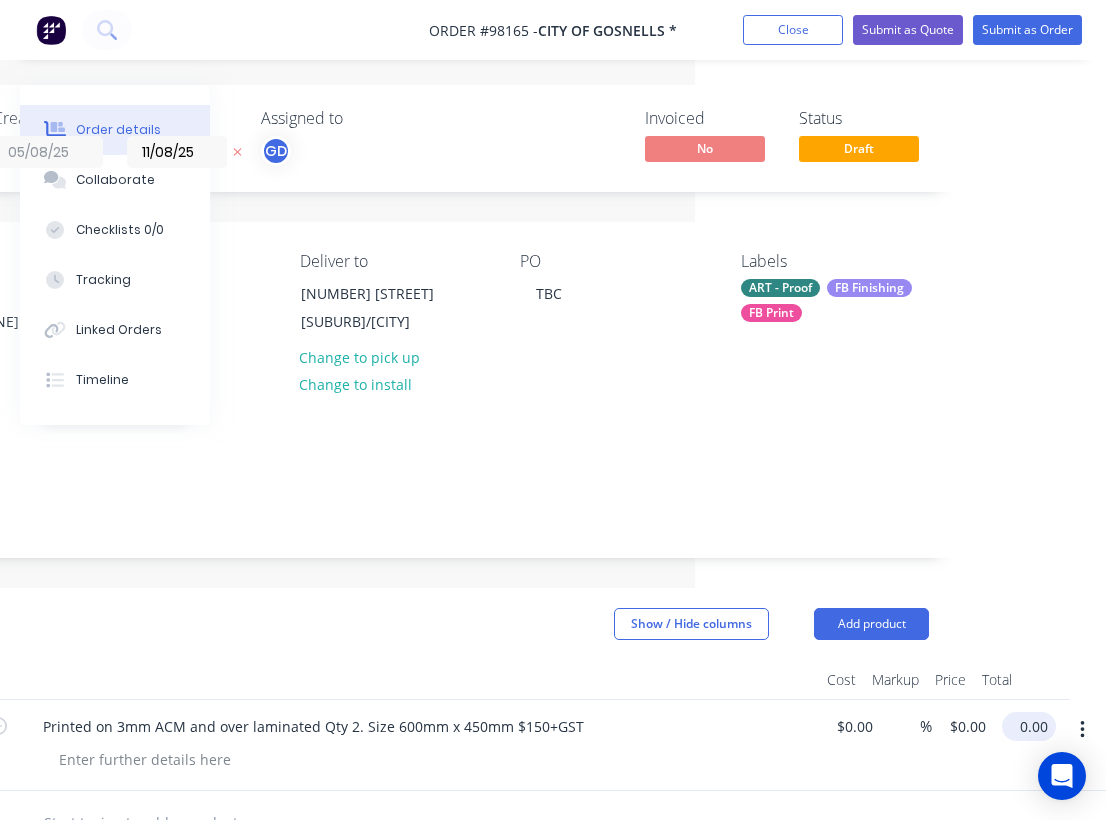 click on "0.00" at bounding box center (1033, 726) 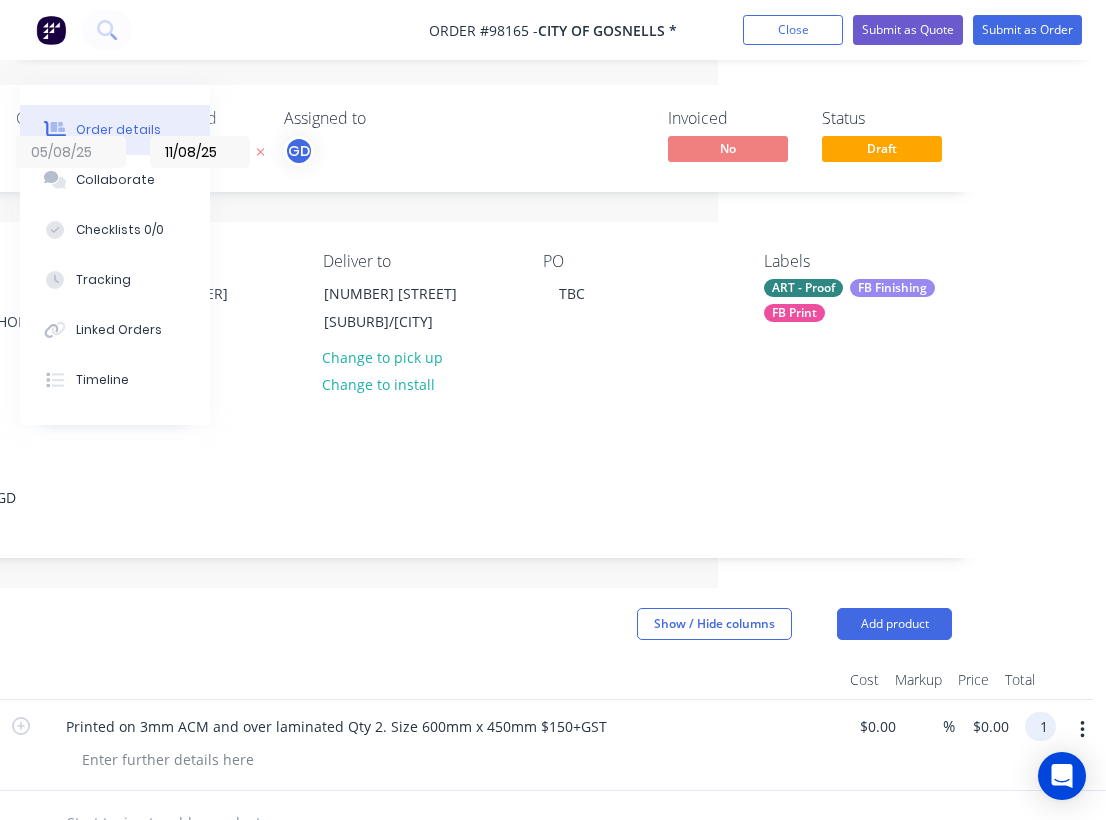 scroll, scrollTop: 0, scrollLeft: 388, axis: horizontal 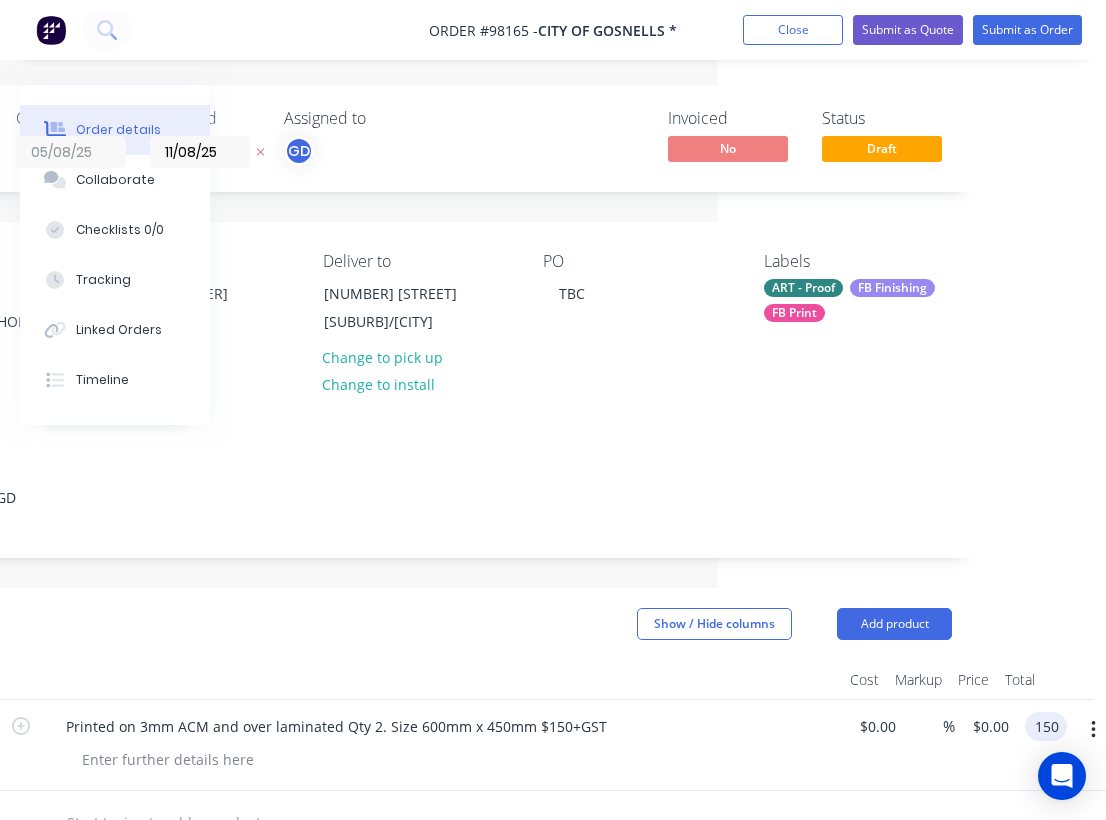 type on "$150.00" 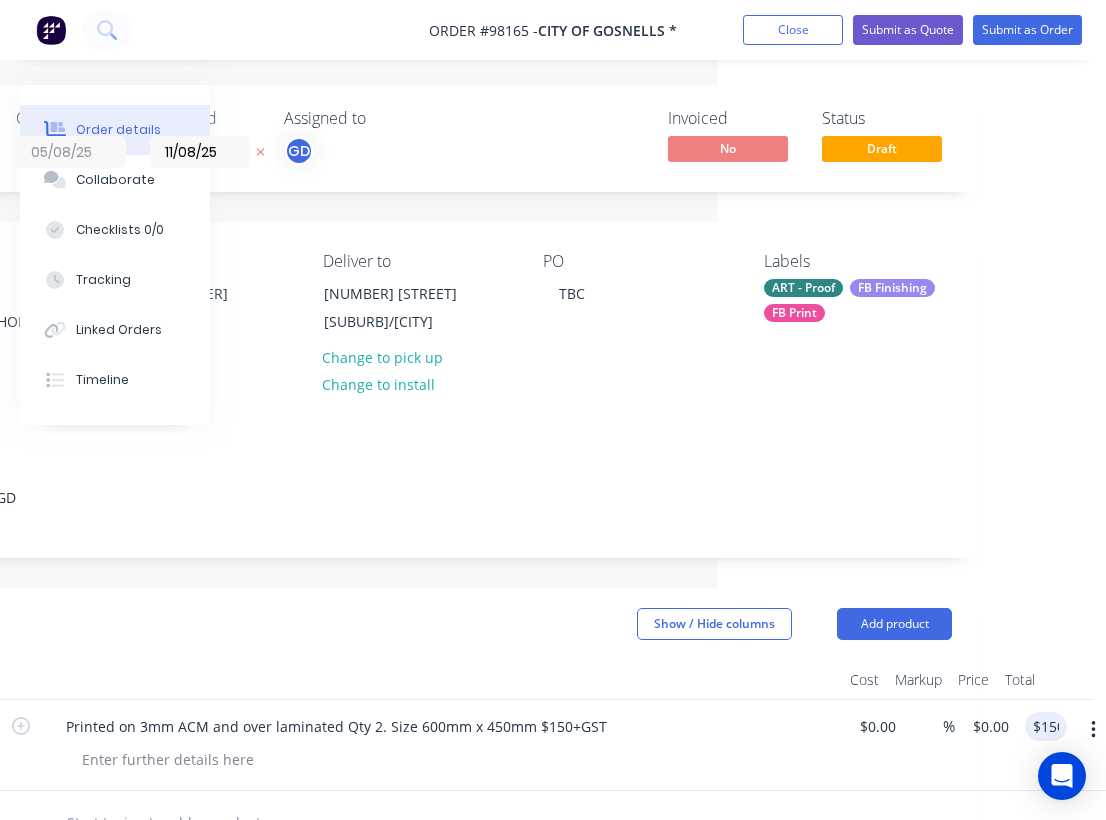type on "$75.00" 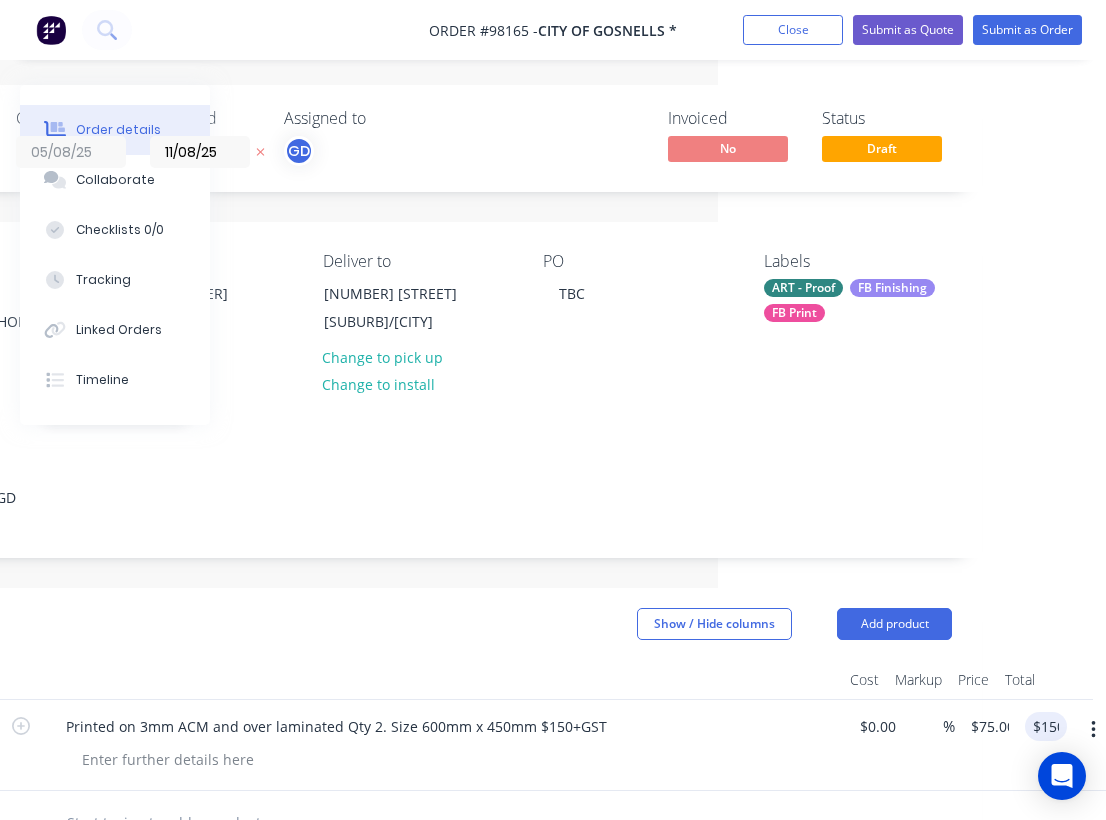 click at bounding box center [442, 680] 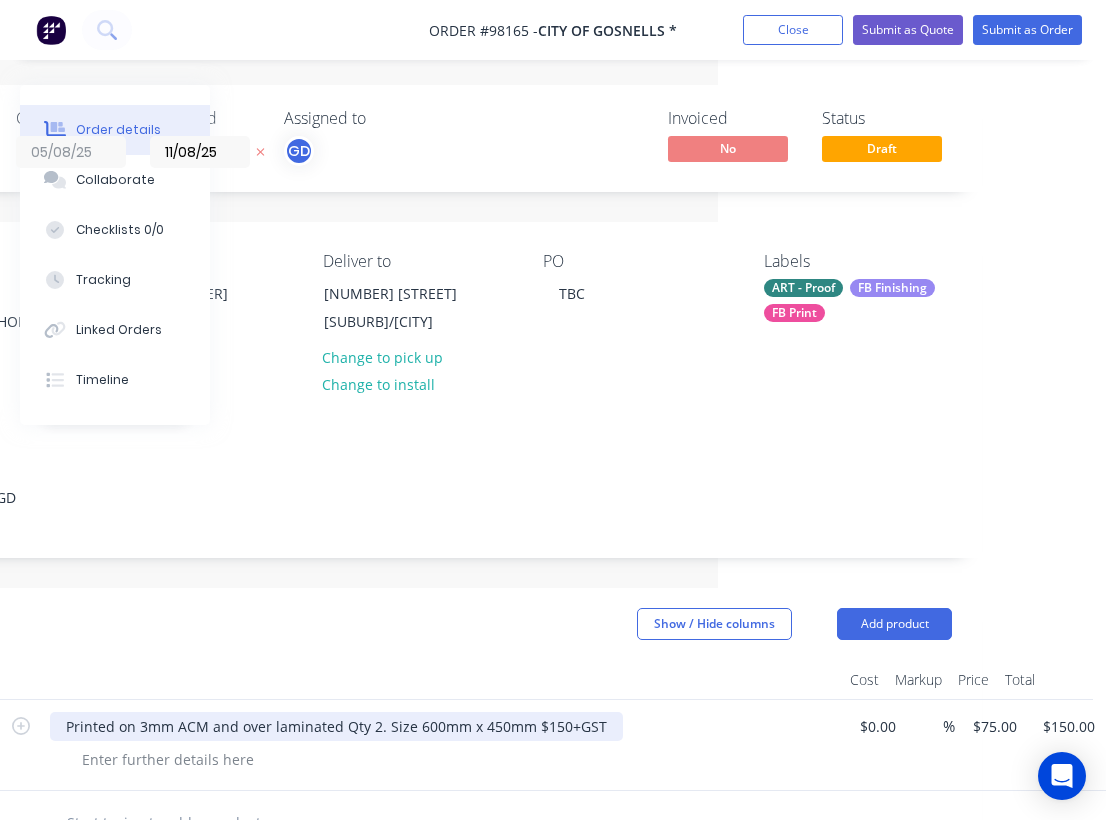 click on "Printed on 3mm ACM and over laminated Qty 2. Size 600mm x 450mm $150+GST" at bounding box center (336, 726) 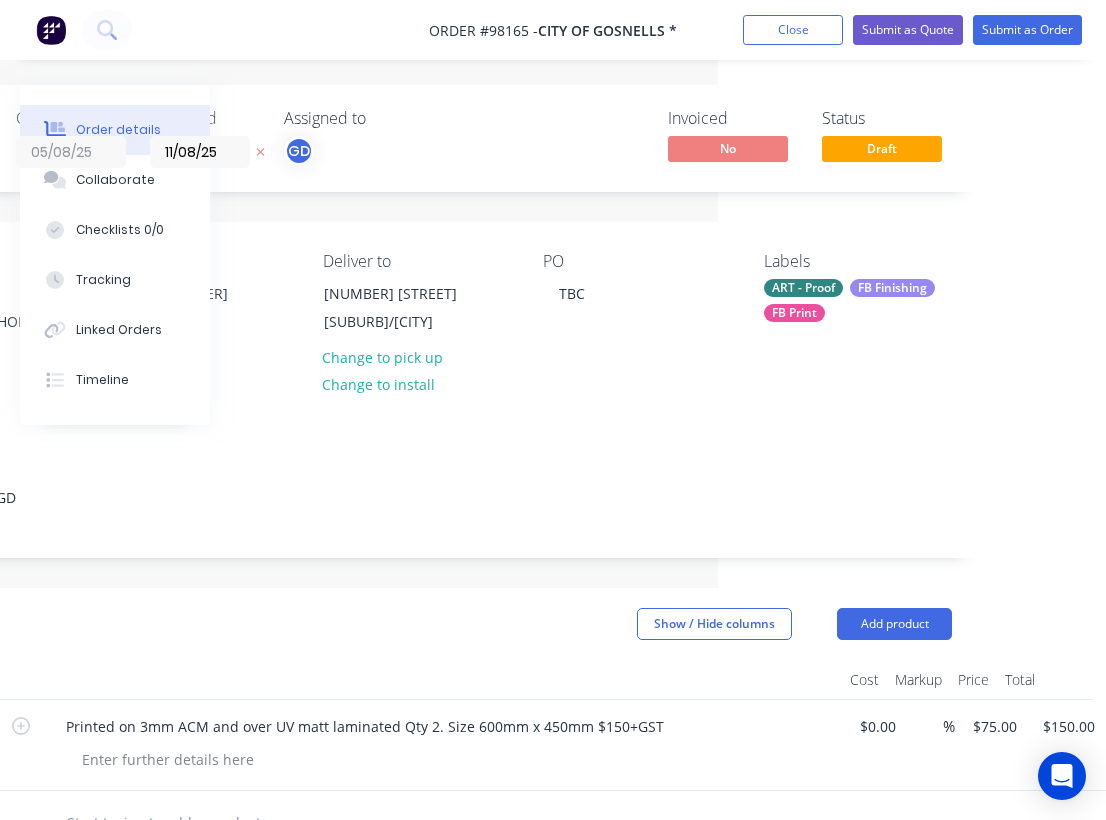 click on "Products Show / Hide columns Add product" at bounding box center (417, 624) 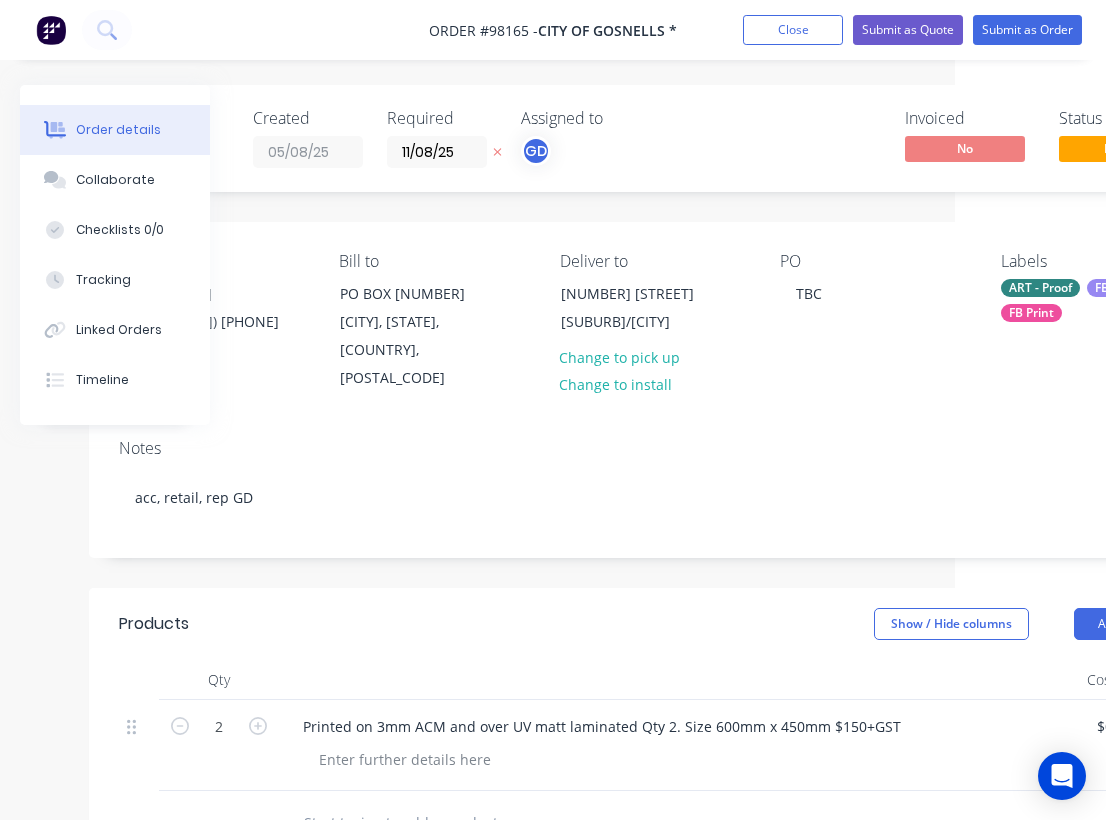 scroll, scrollTop: 0, scrollLeft: 0, axis: both 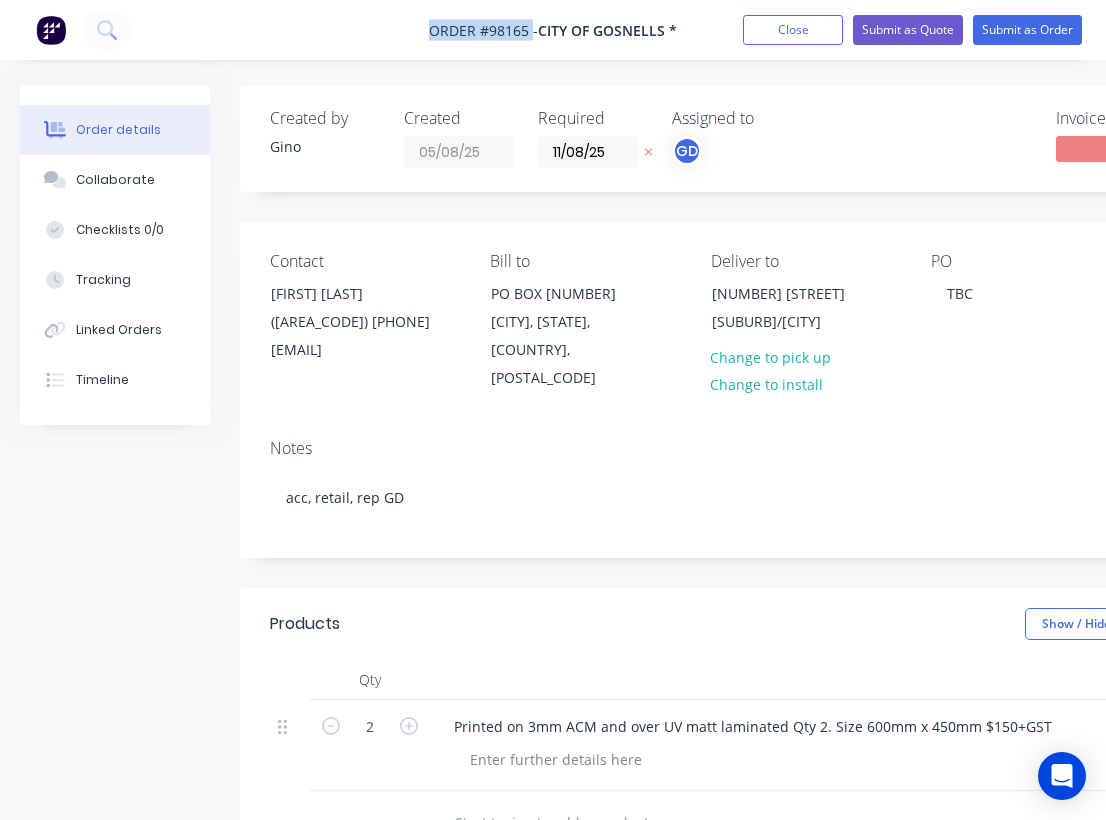 drag, startPoint x: 423, startPoint y: 27, endPoint x: 530, endPoint y: 29, distance: 107.01869 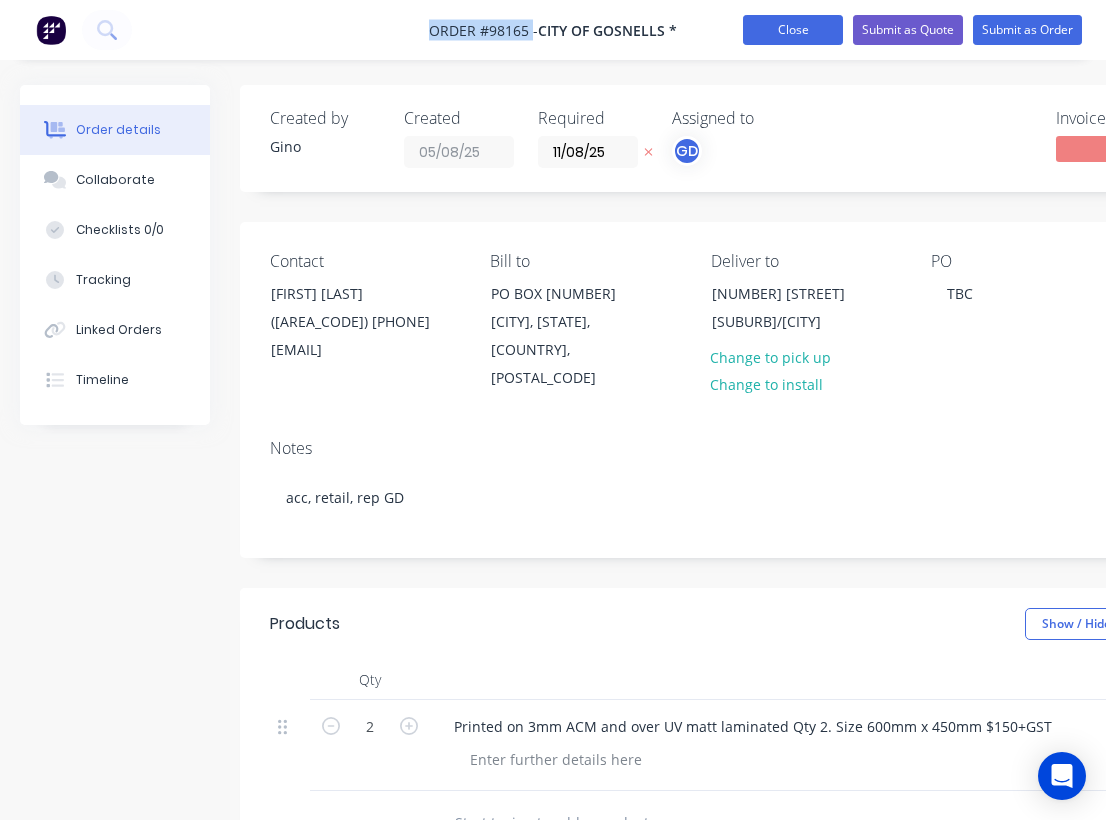 click on "Close" at bounding box center [793, 30] 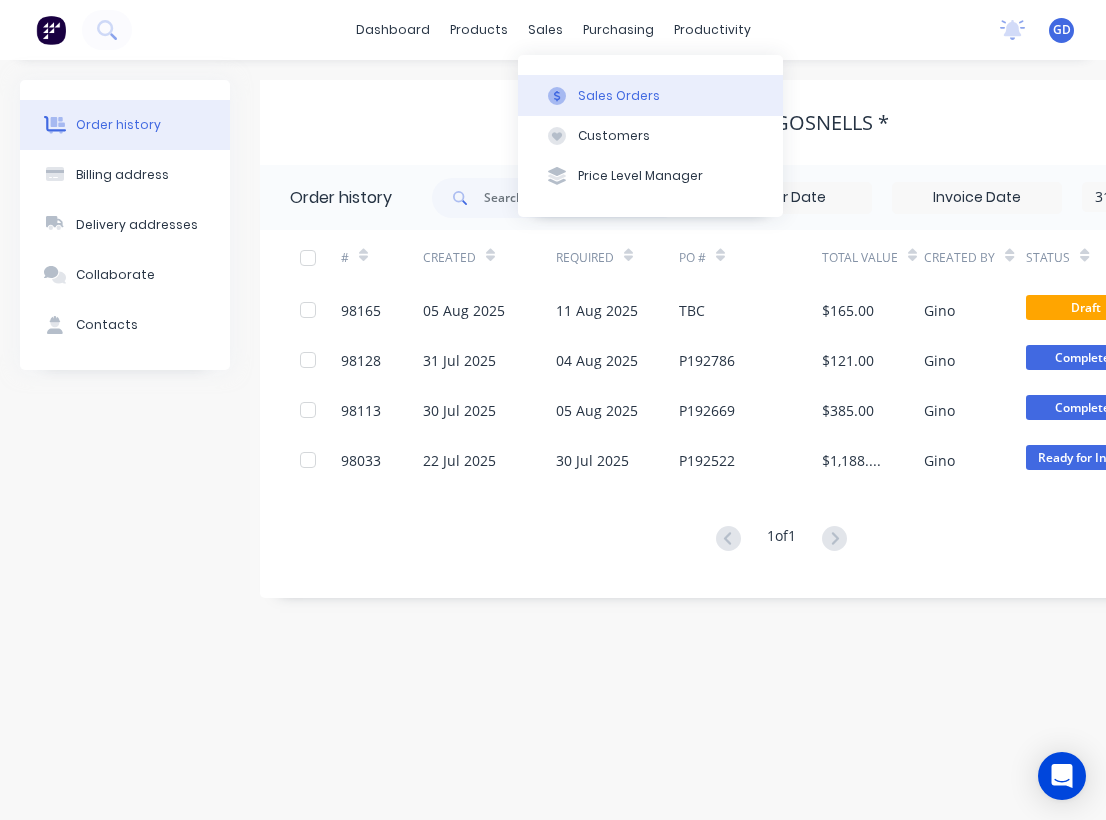 click on "Sales Orders" at bounding box center [619, 96] 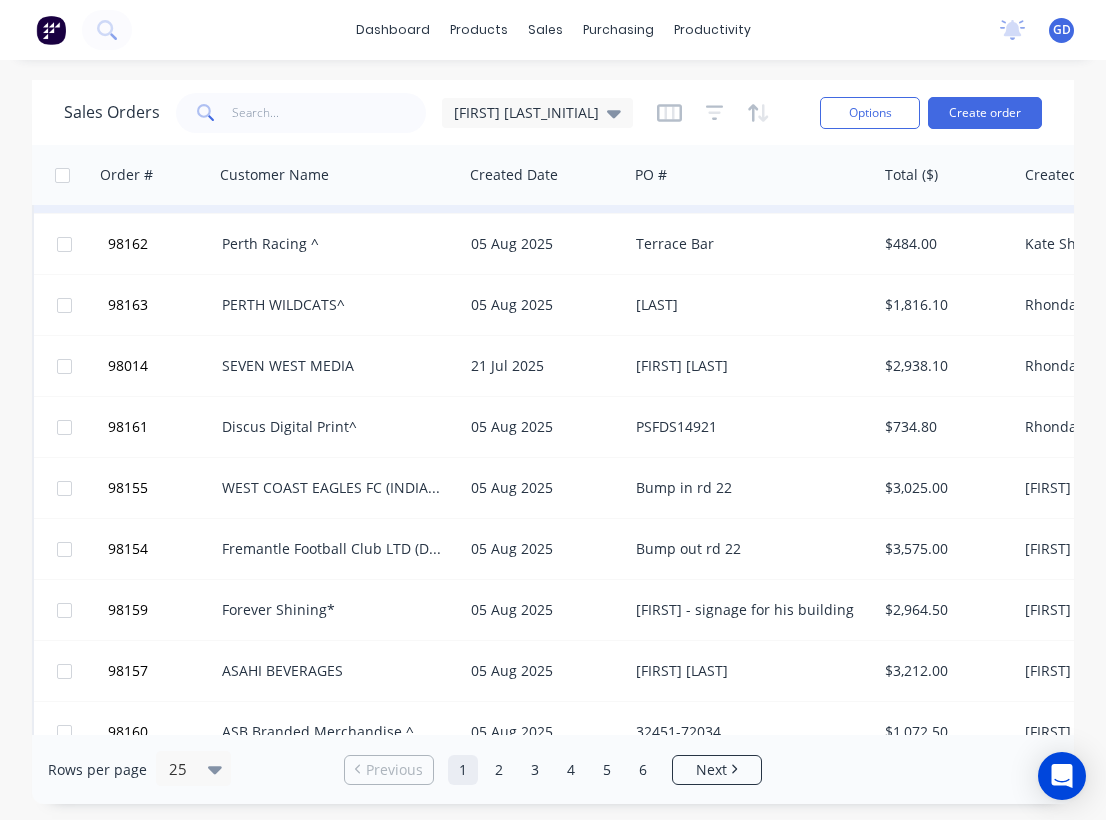 scroll, scrollTop: 244, scrollLeft: 0, axis: vertical 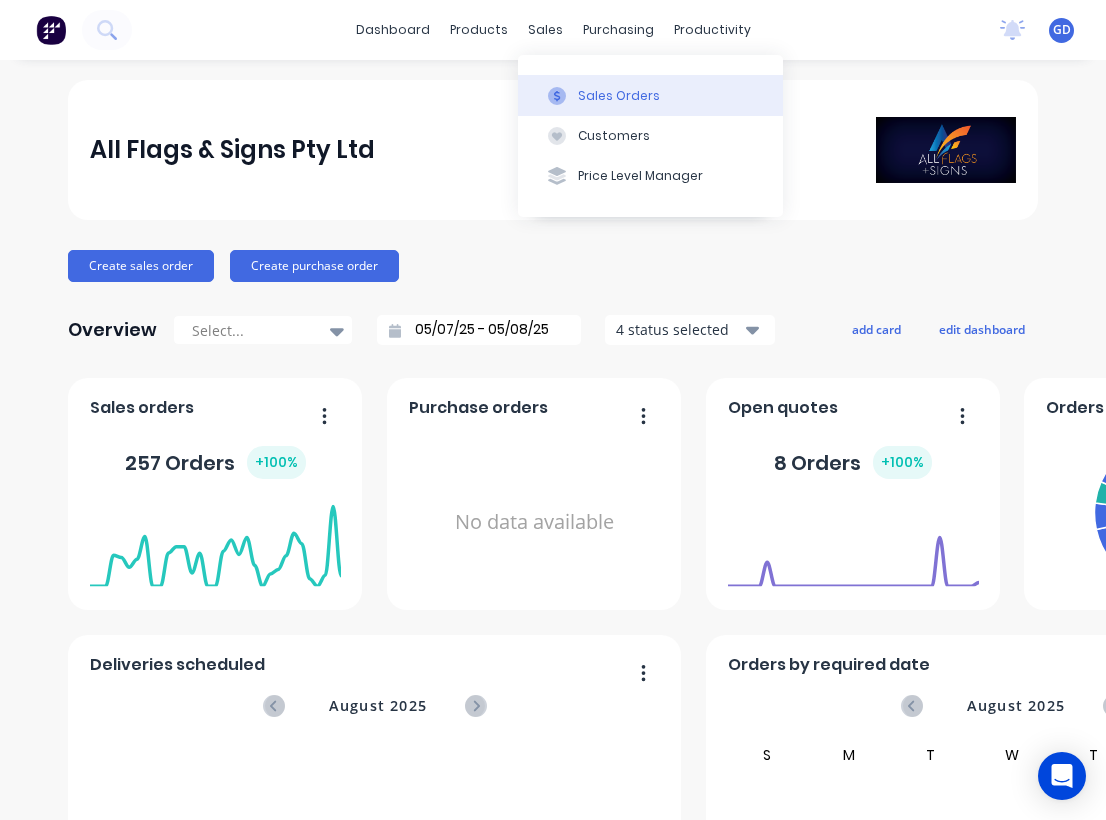 click on "Sales Orders" at bounding box center (619, 96) 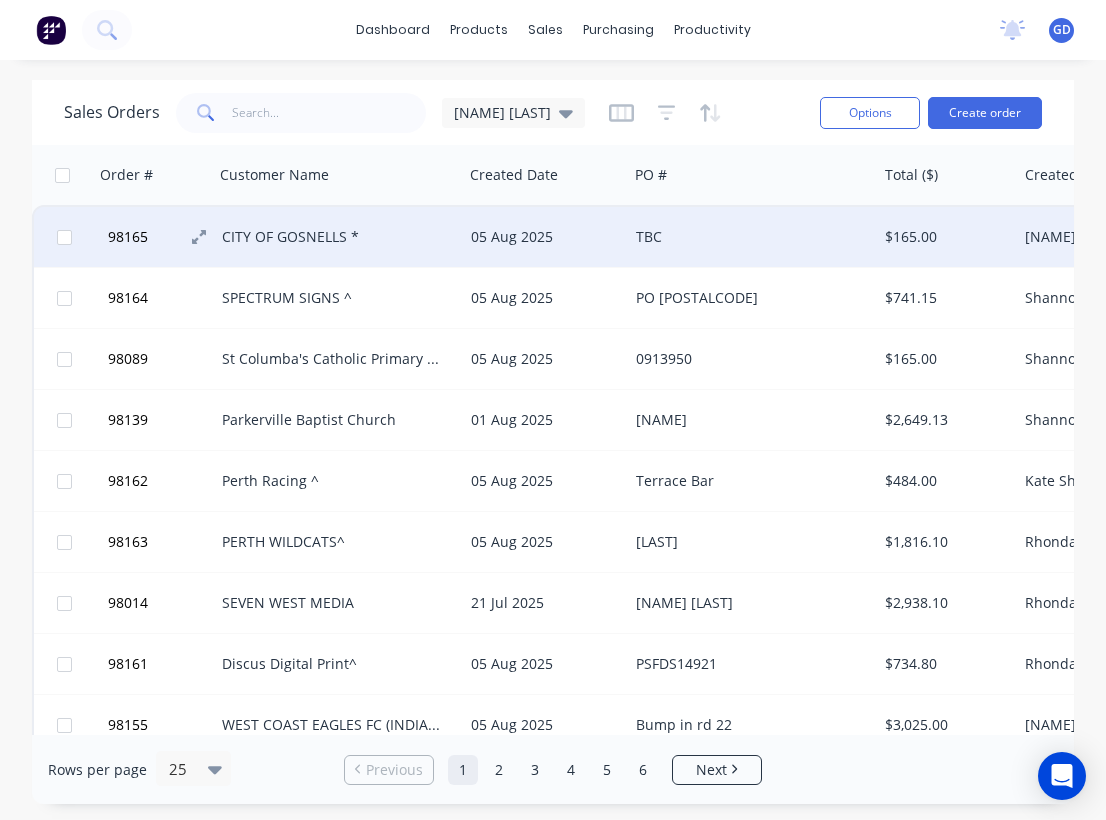 click on "98165" at bounding box center (162, 237) 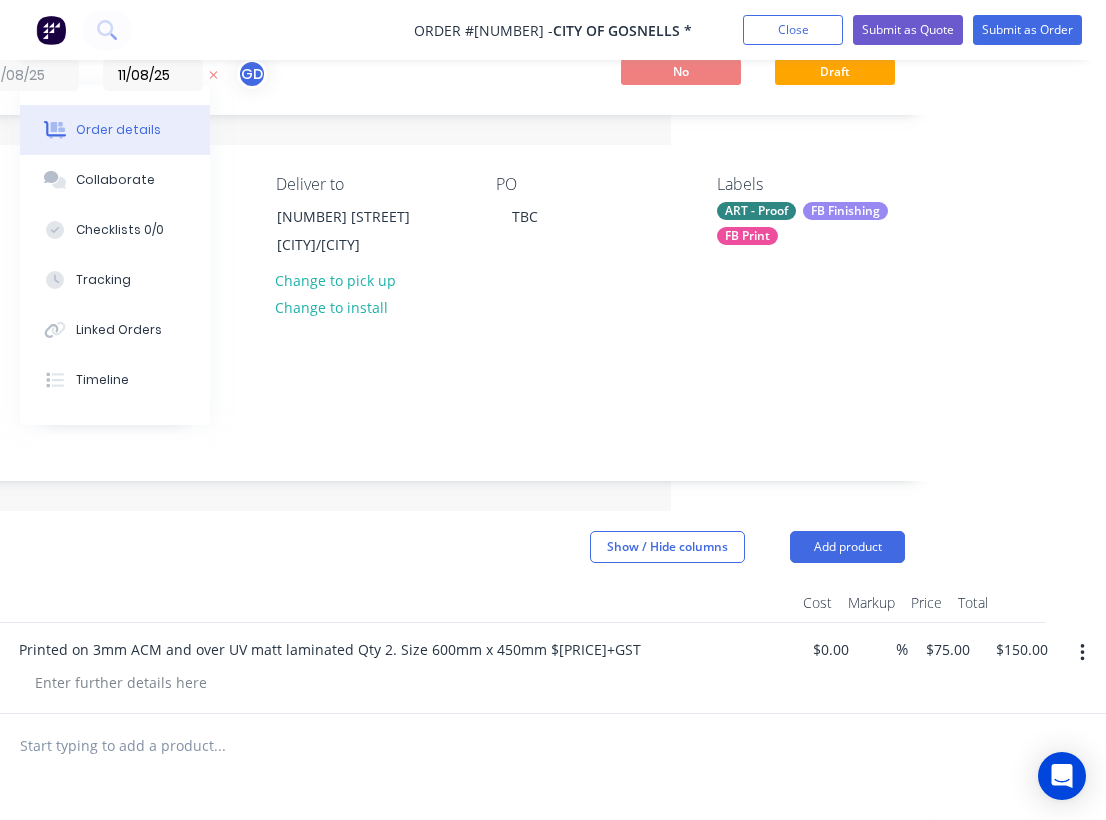 scroll, scrollTop: 80, scrollLeft: 435, axis: both 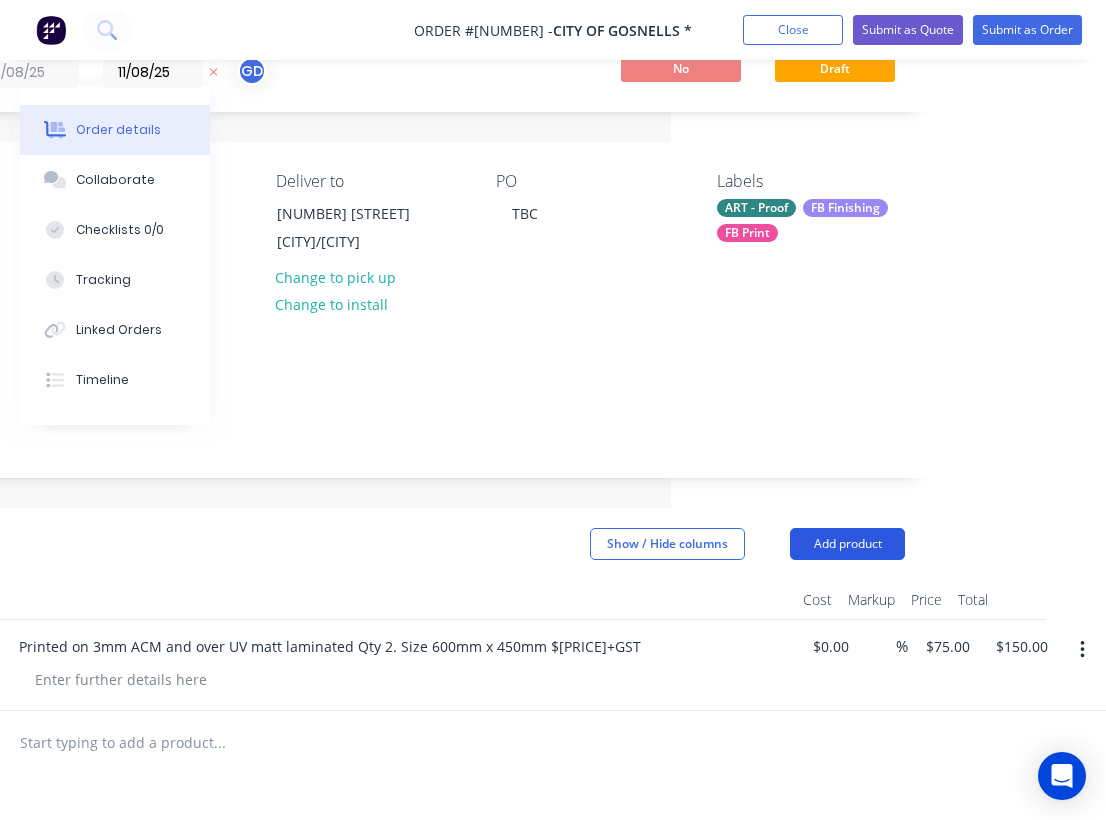 click on "Add product" at bounding box center (847, 544) 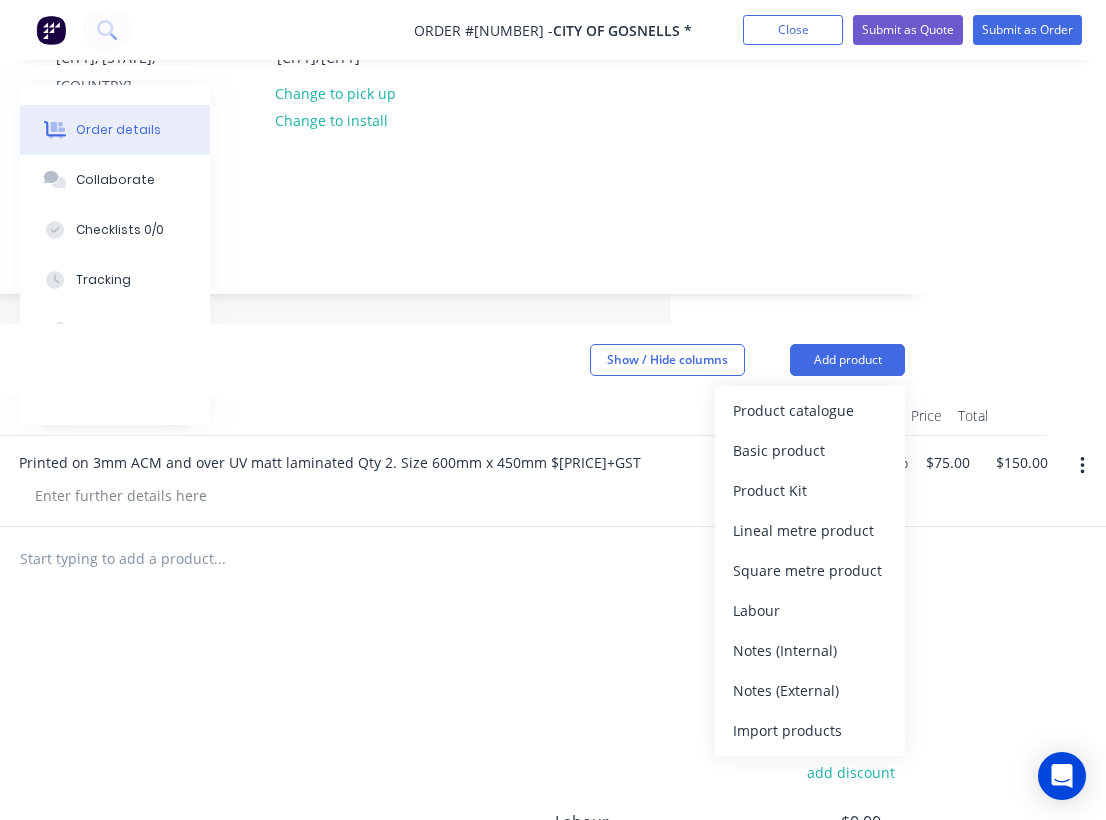 scroll, scrollTop: 270, scrollLeft: 435, axis: both 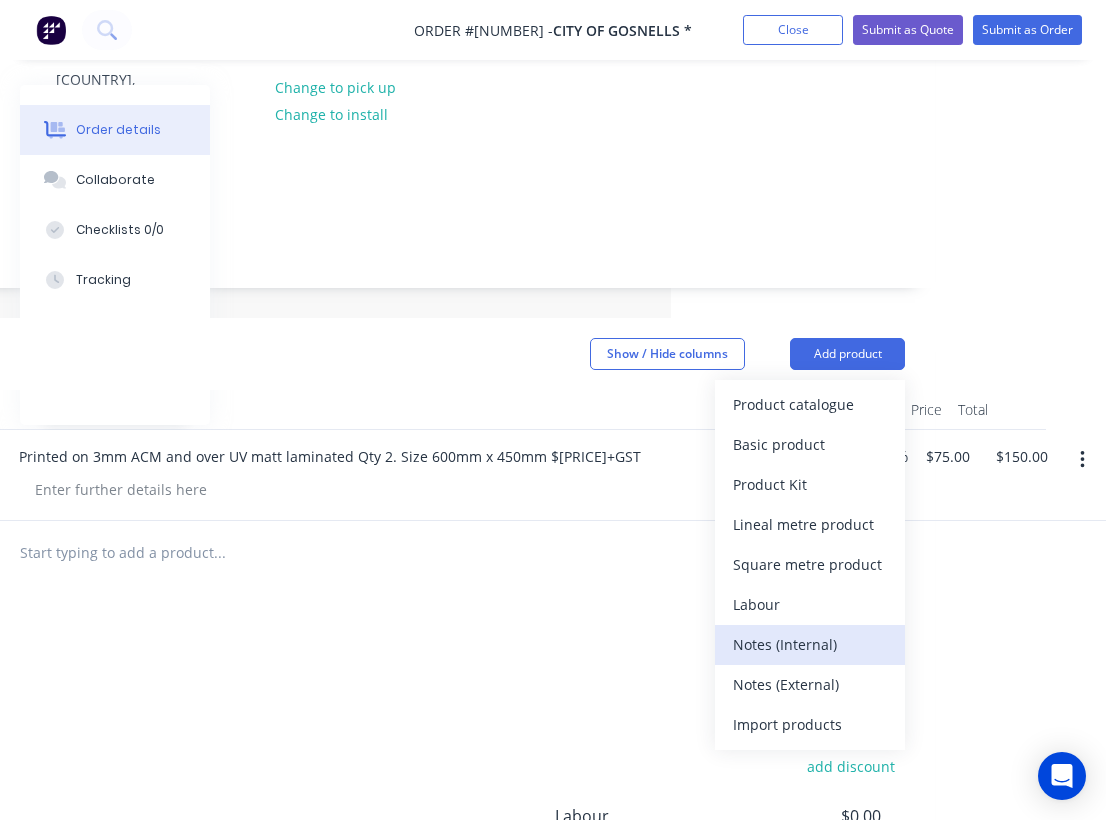 click on "Notes (Internal)" at bounding box center [810, 644] 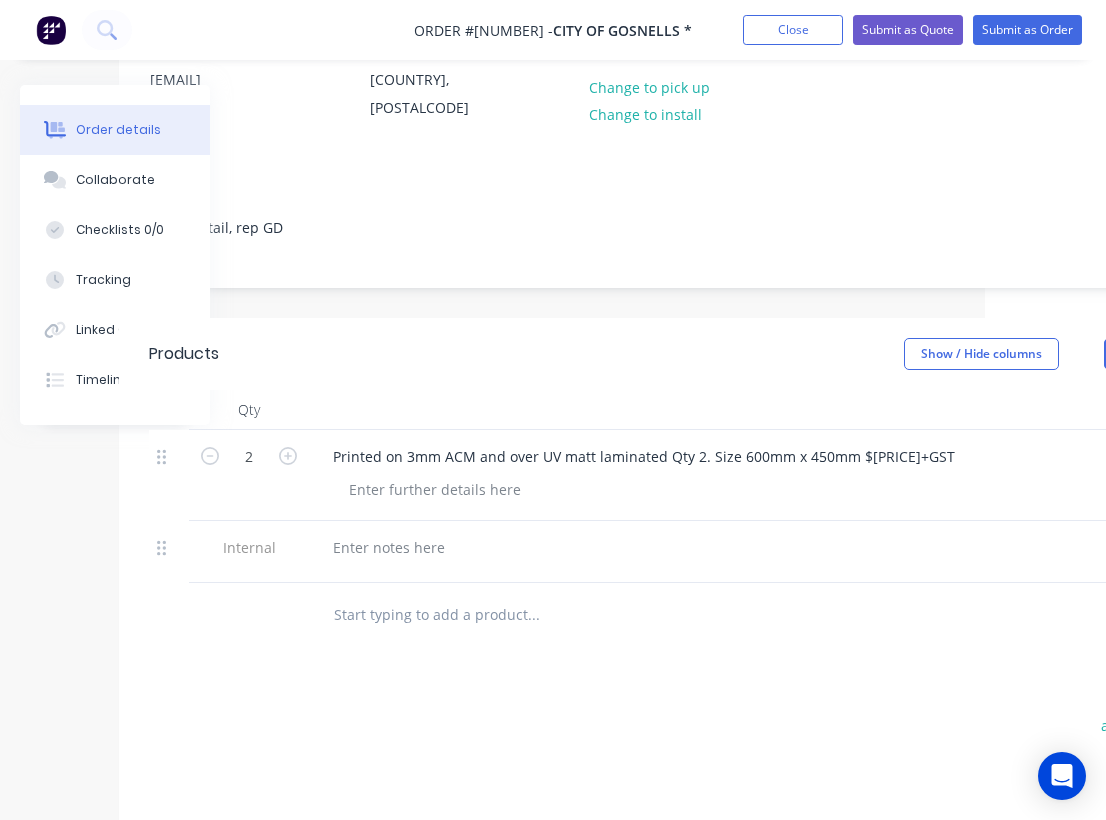 scroll, scrollTop: 270, scrollLeft: 8, axis: both 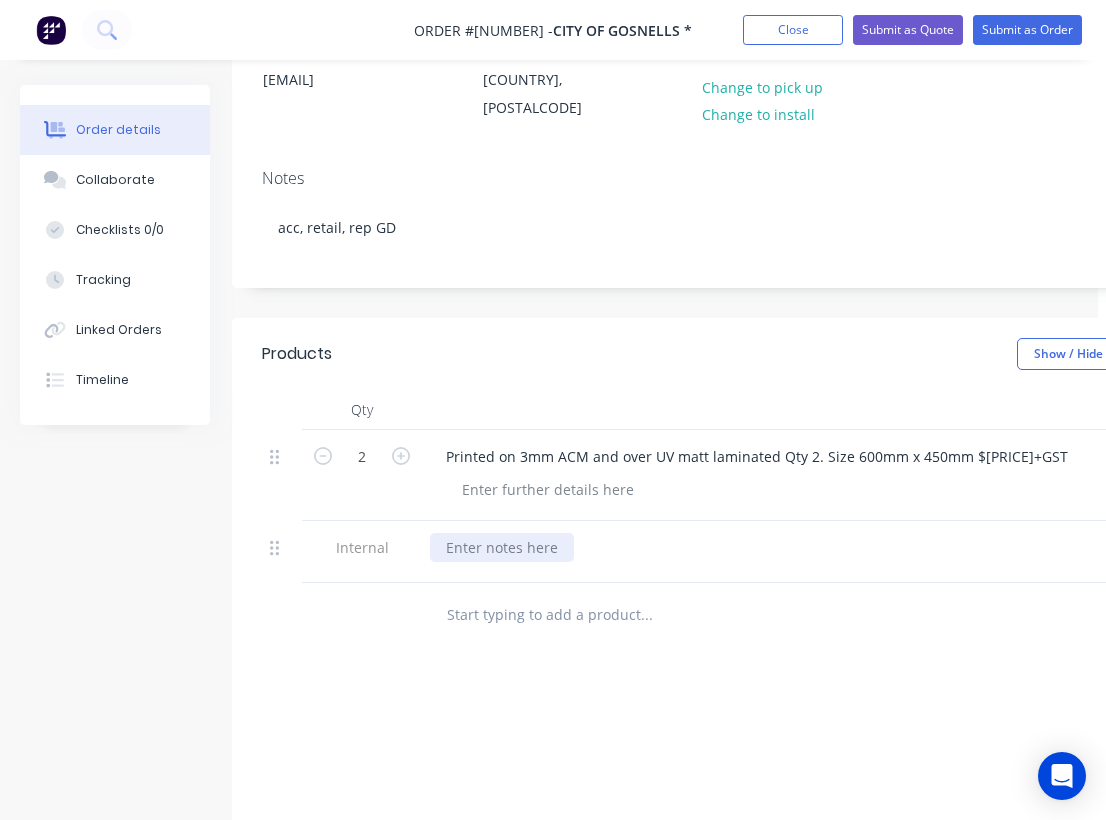 click at bounding box center [502, 547] 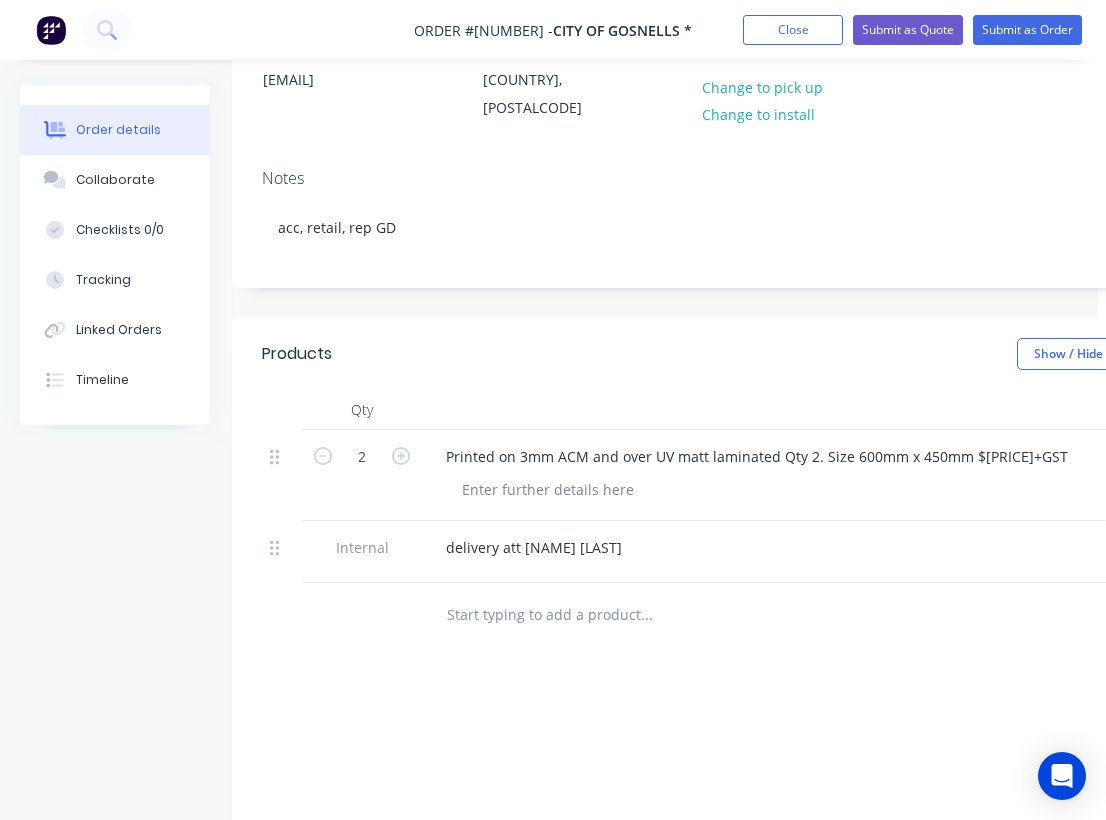 click on "Products Show / Hide columns Add product     Qty Cost Markup Price Total 2 Printed on 3mm ACM and over UV matt laminated Qty 2. Size 600mm x 450mm $150+GST $0.00 $0.00 % $75.00 $75.00 $150.00 $150.00   Internal delivery att Karen Cosnett   add delivery fee add markup add discount Labour $0.00 Sub total $150.00 Margin $0.00  ( 0.00 %) Tax $15.00 Total $165.00" at bounding box center (797, 723) 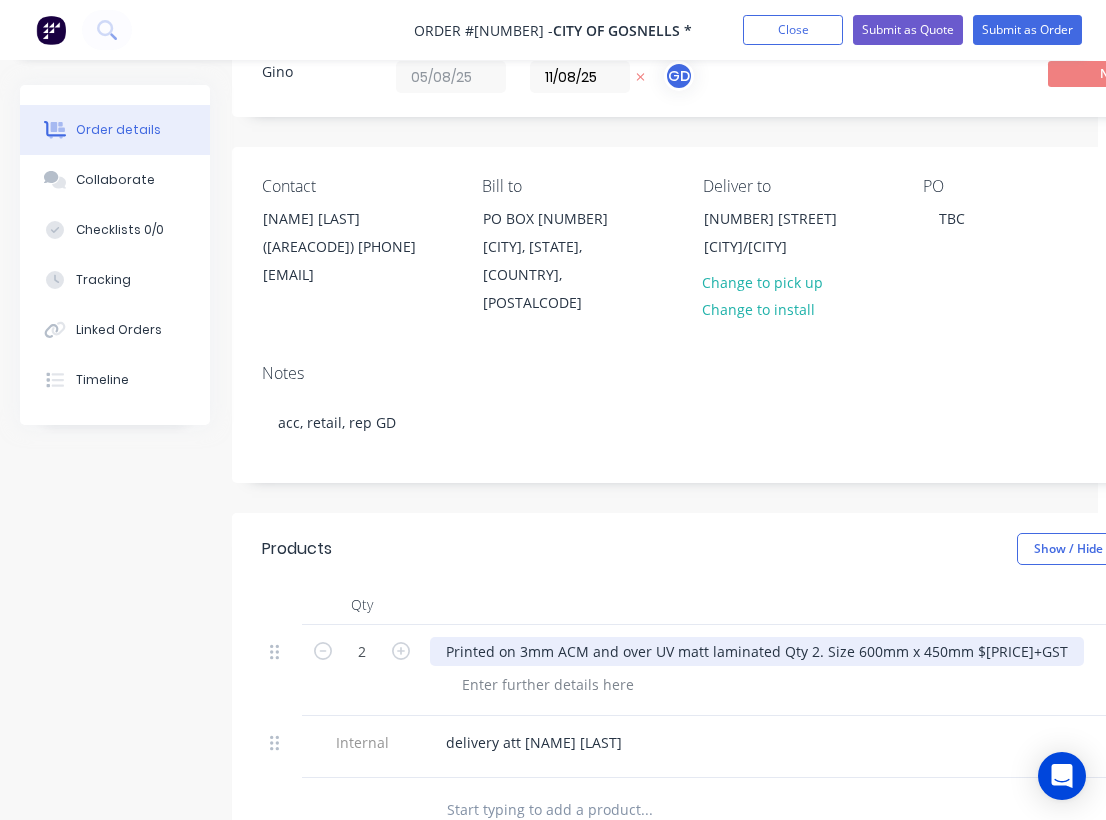 scroll, scrollTop: 0, scrollLeft: 8, axis: horizontal 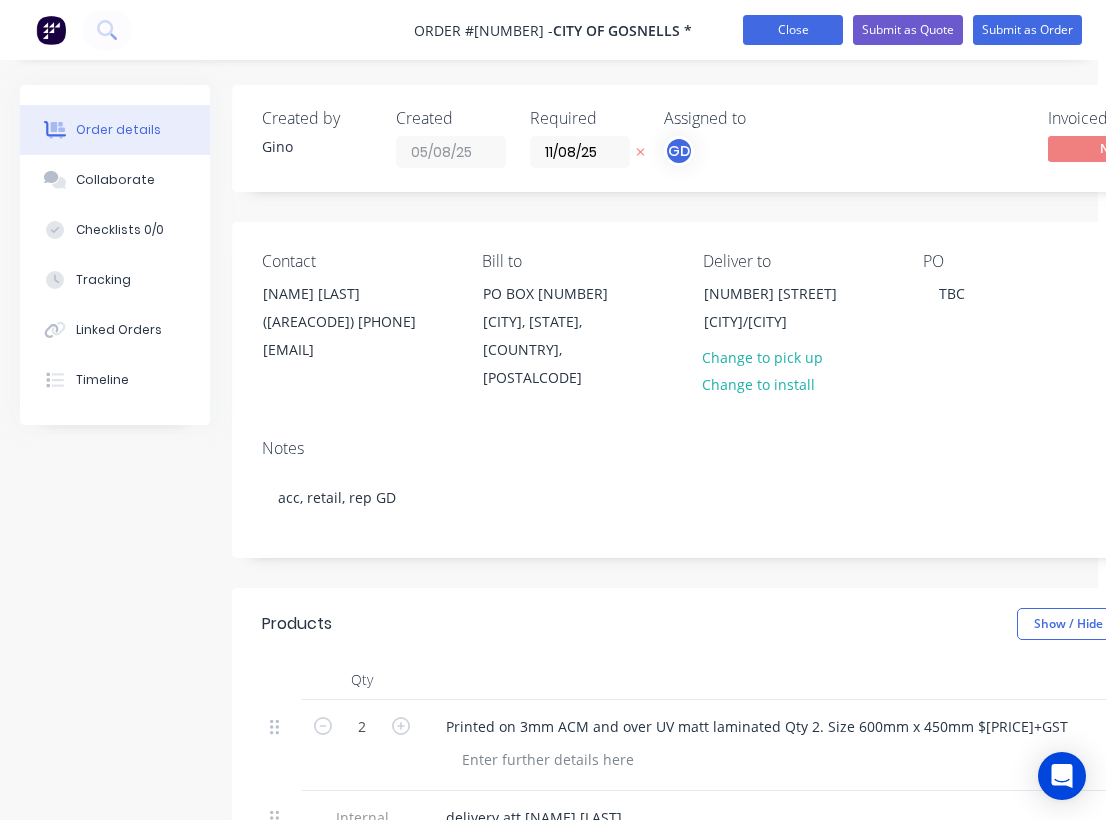 click on "Close" at bounding box center [793, 30] 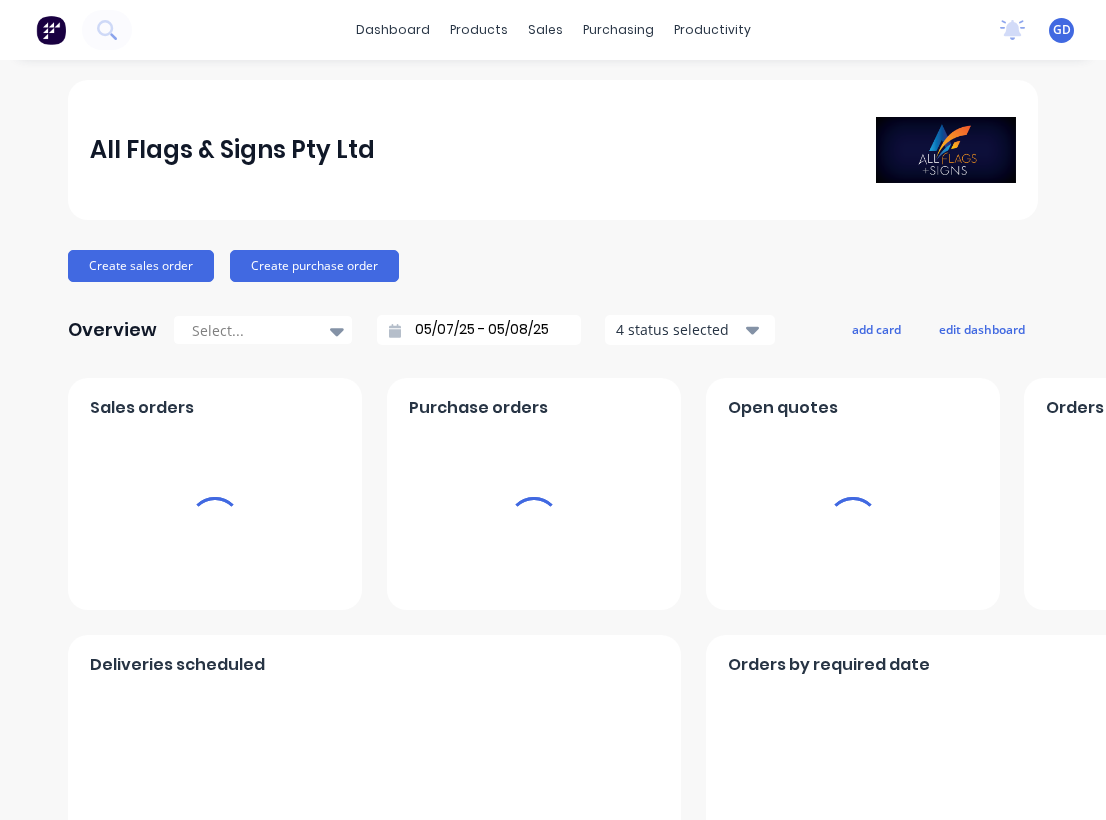 scroll, scrollTop: 0, scrollLeft: 0, axis: both 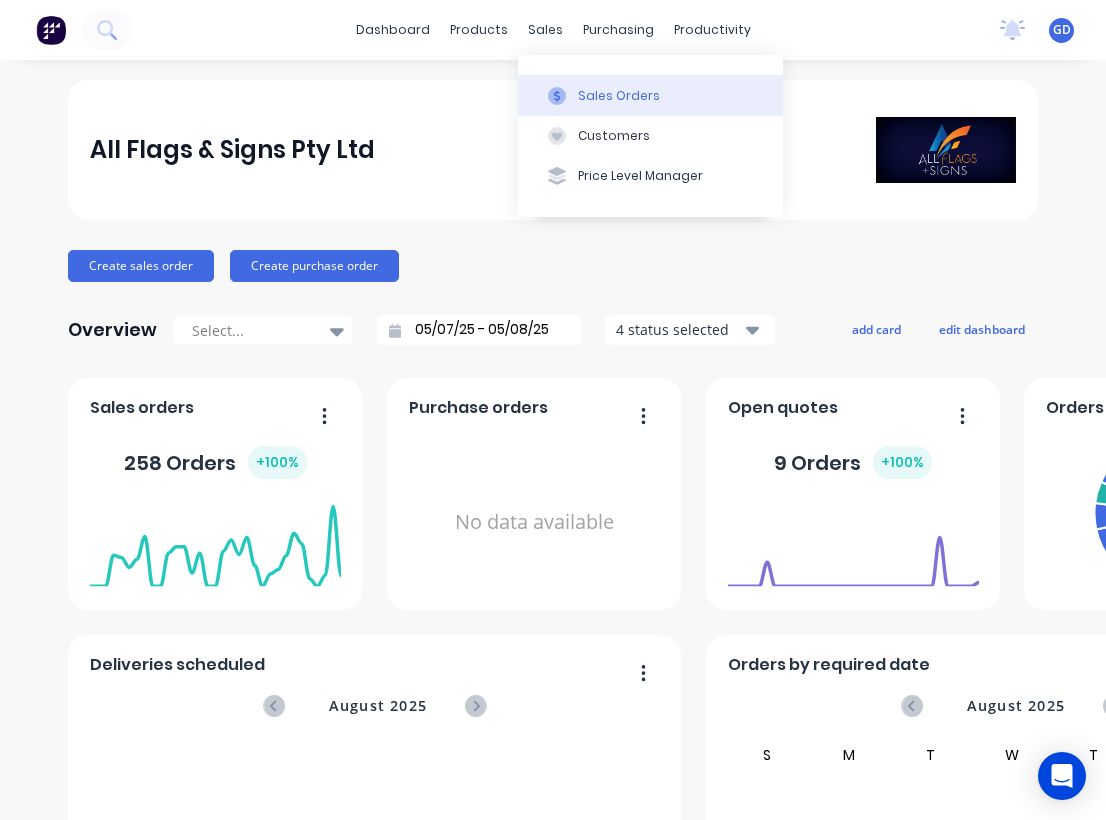 click on "Sales Orders" at bounding box center (650, 95) 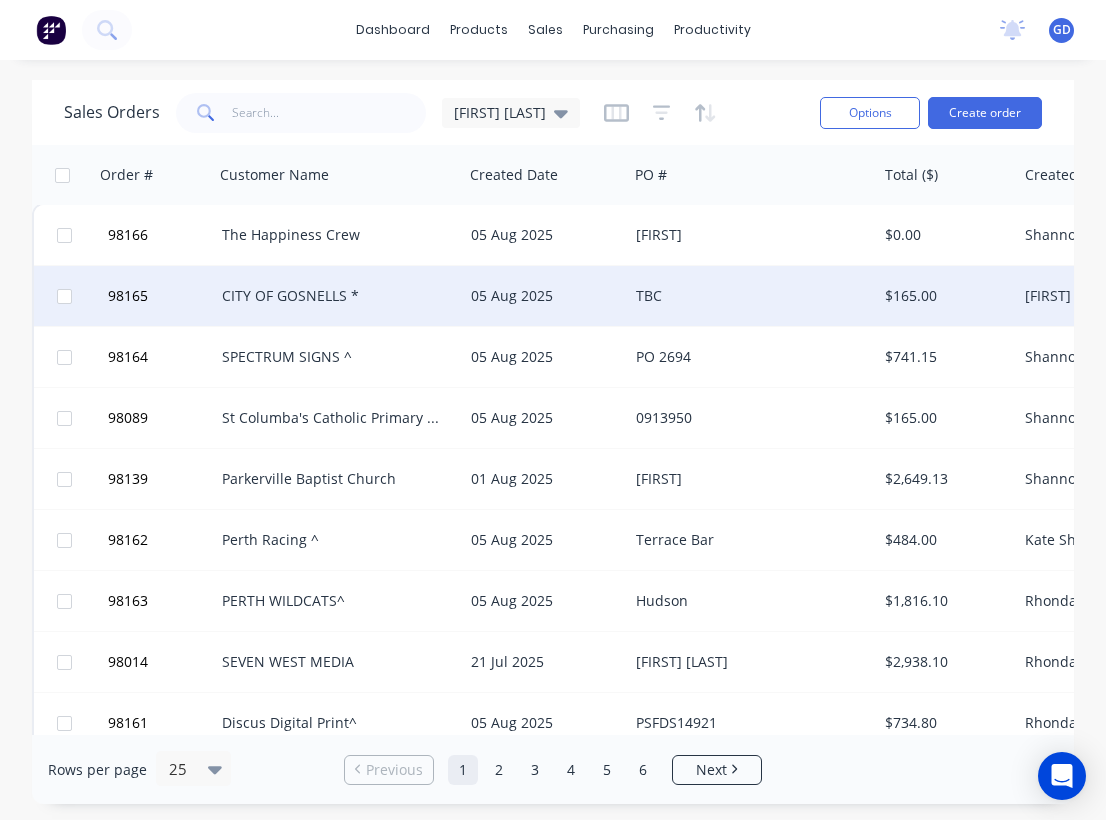 scroll, scrollTop: 2, scrollLeft: 0, axis: vertical 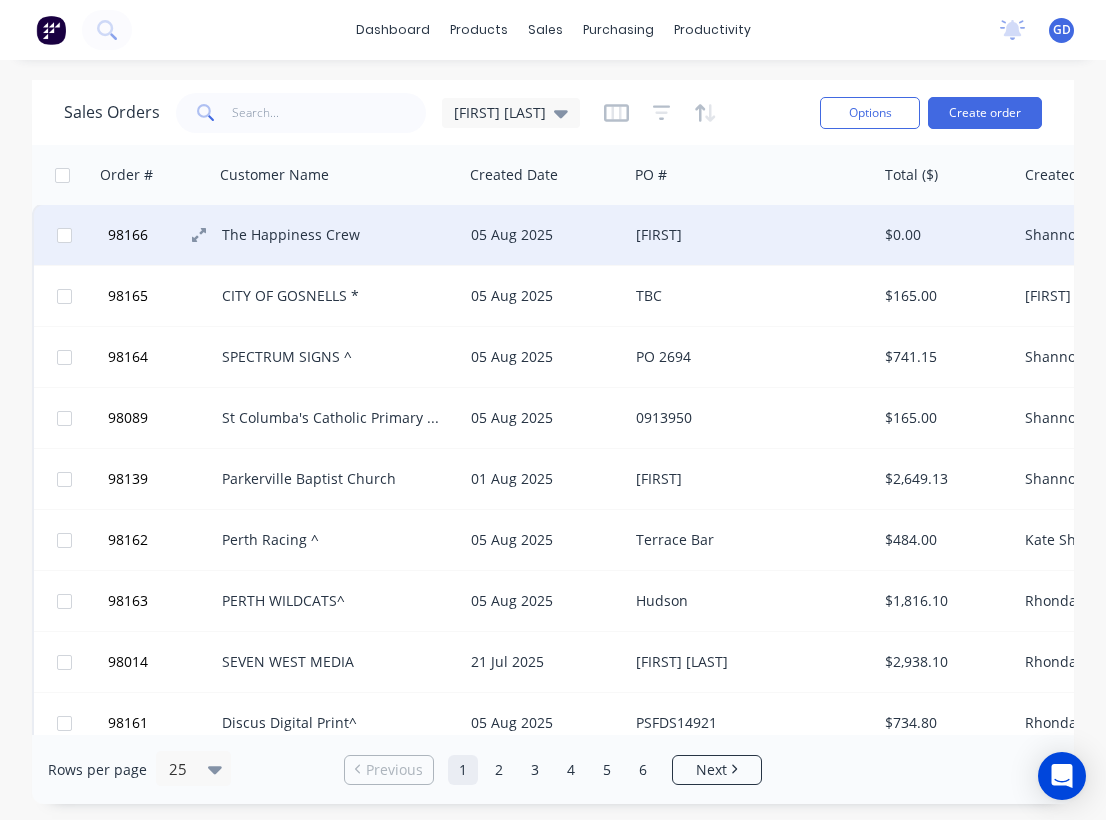 click on "98166" at bounding box center [128, 235] 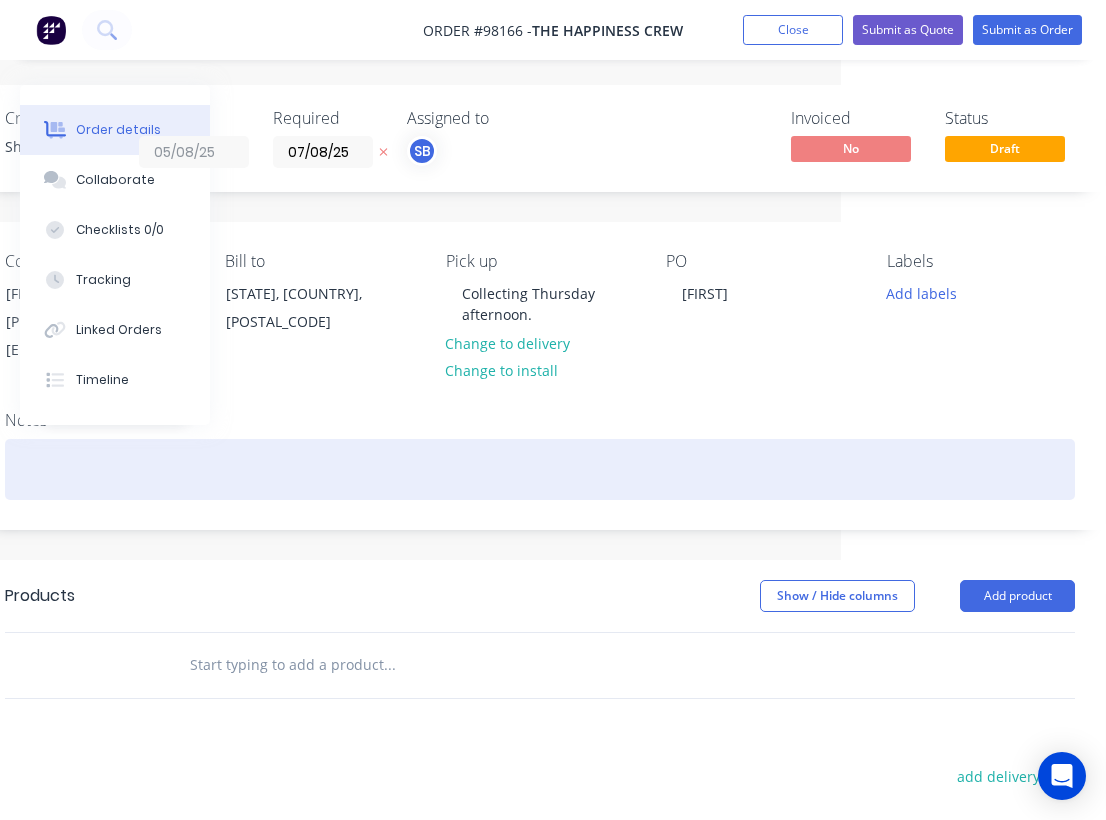 scroll, scrollTop: 0, scrollLeft: 0, axis: both 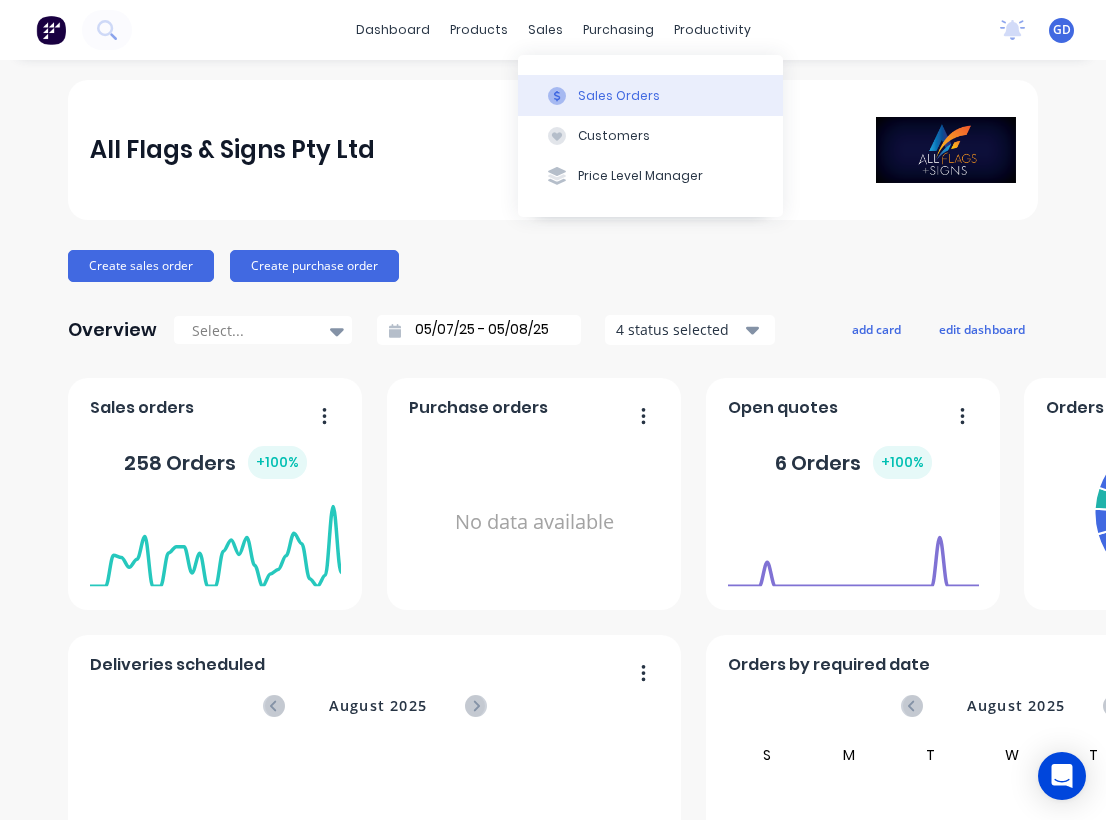click on "Sales Orders" at bounding box center (619, 96) 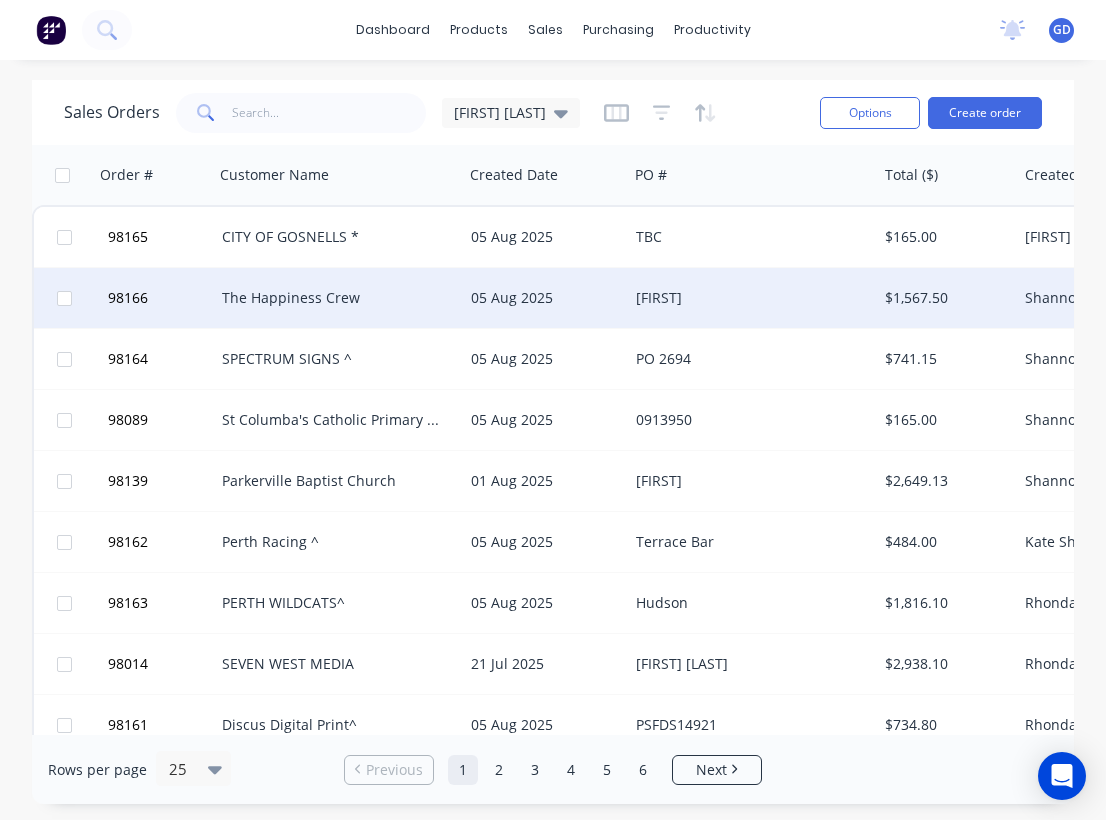 scroll, scrollTop: 0, scrollLeft: 0, axis: both 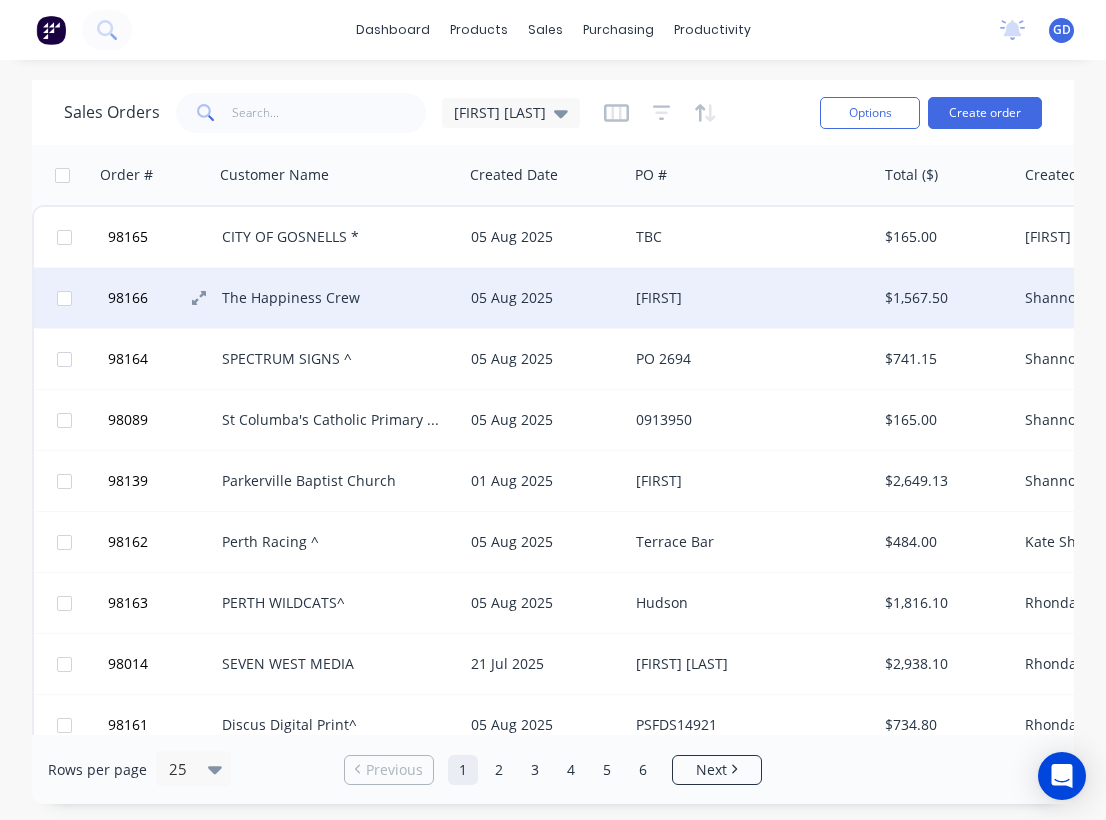 click on "98166" at bounding box center (128, 298) 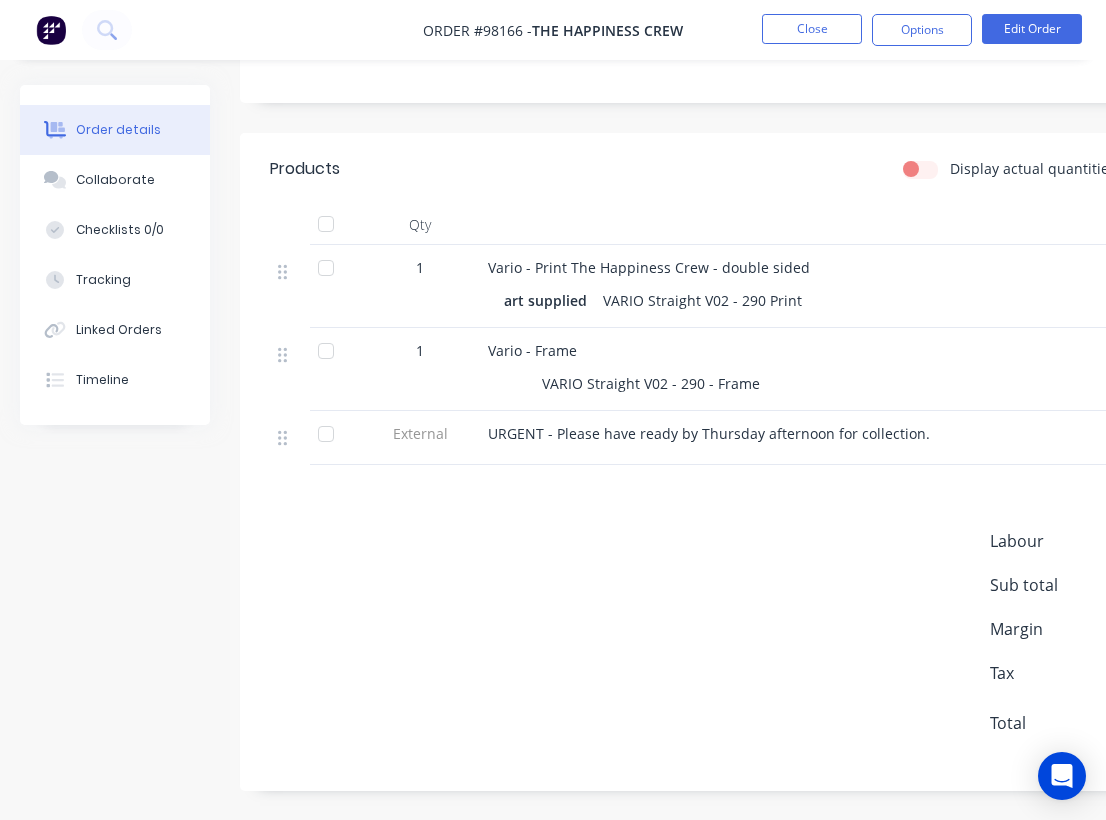 scroll, scrollTop: 0, scrollLeft: 0, axis: both 